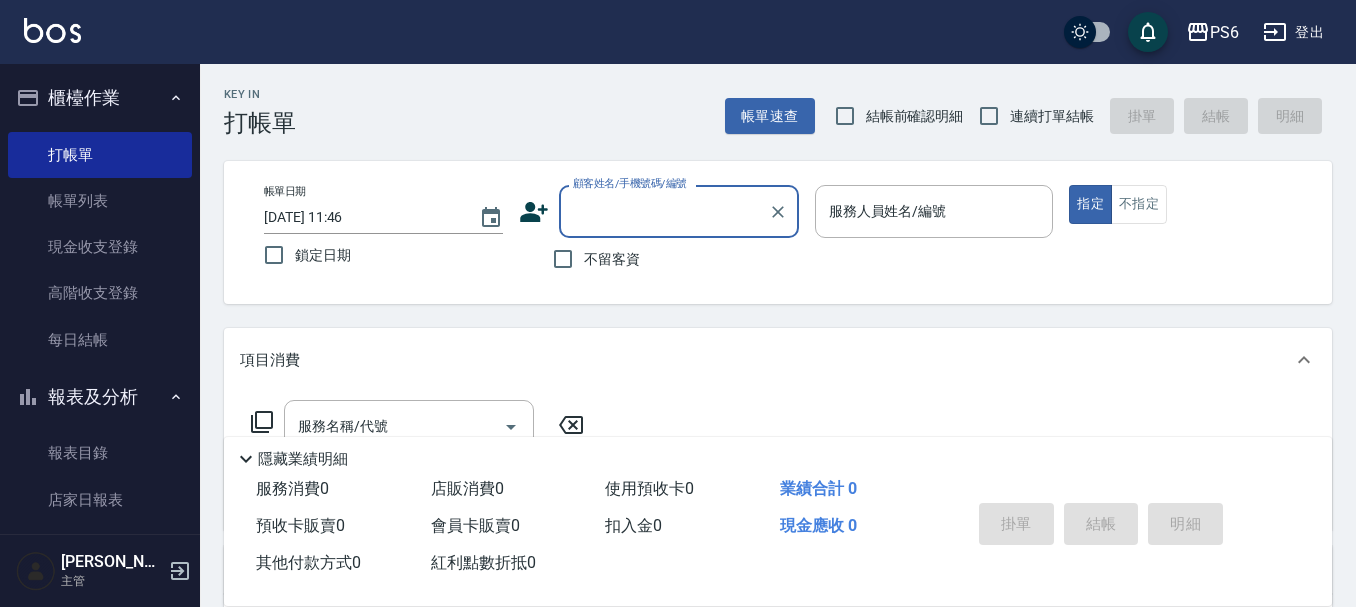 scroll, scrollTop: 0, scrollLeft: 0, axis: both 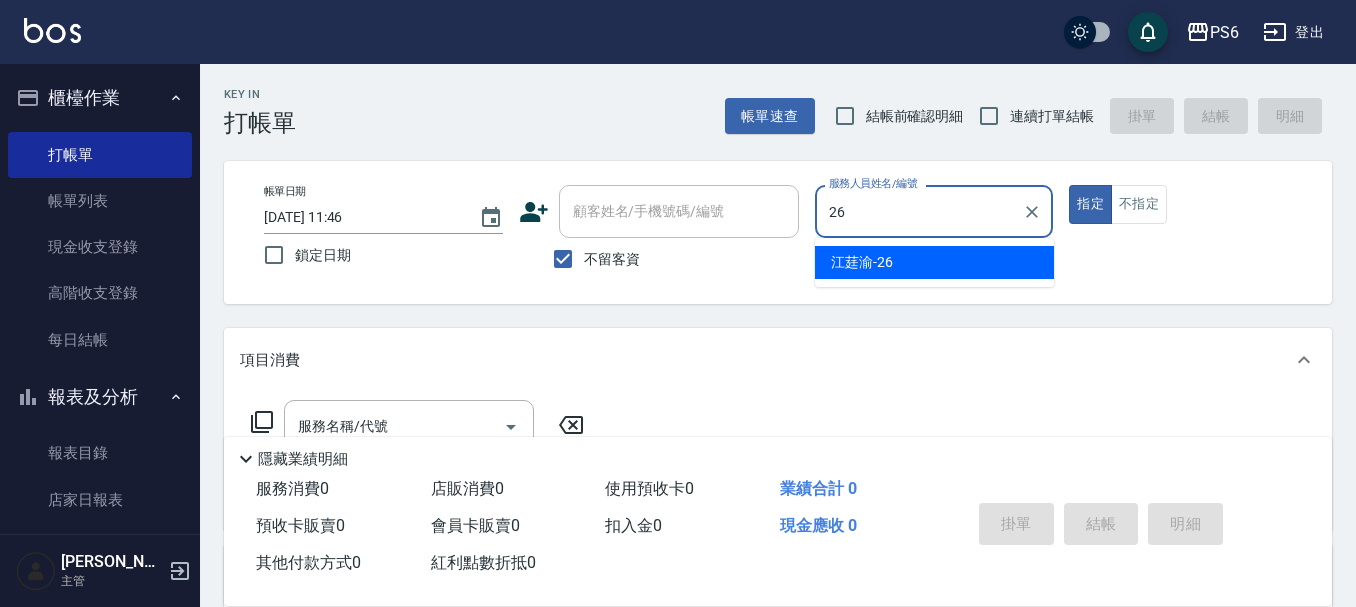 type on "26" 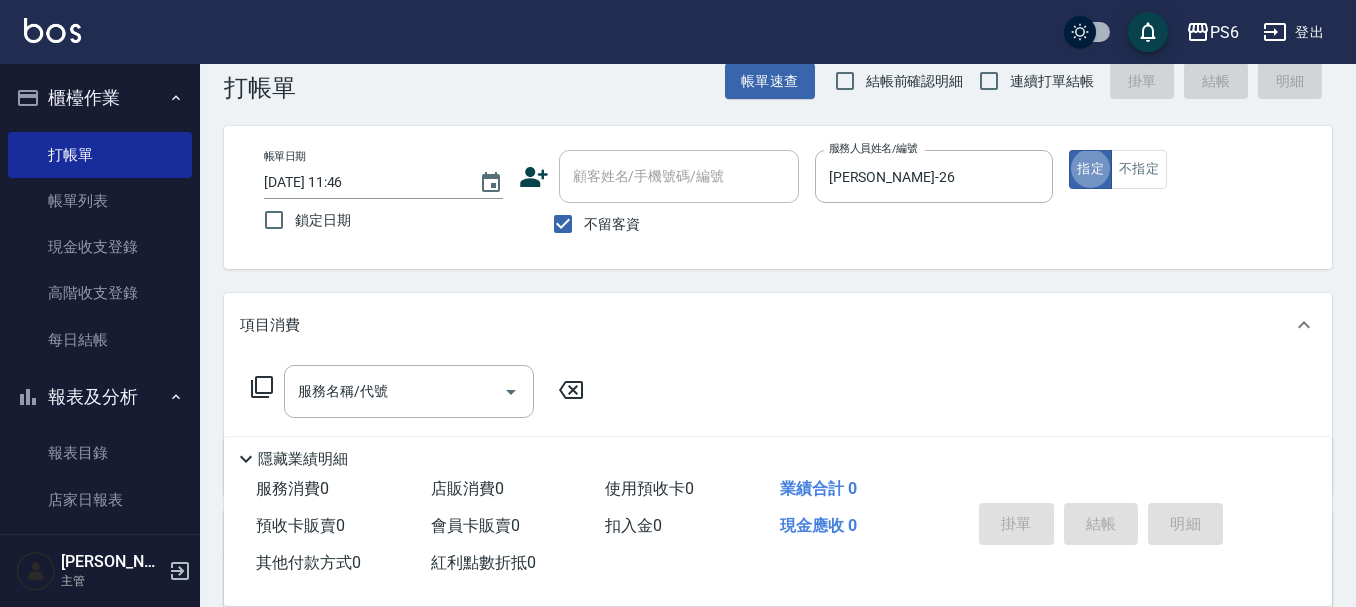 scroll, scrollTop: 0, scrollLeft: 0, axis: both 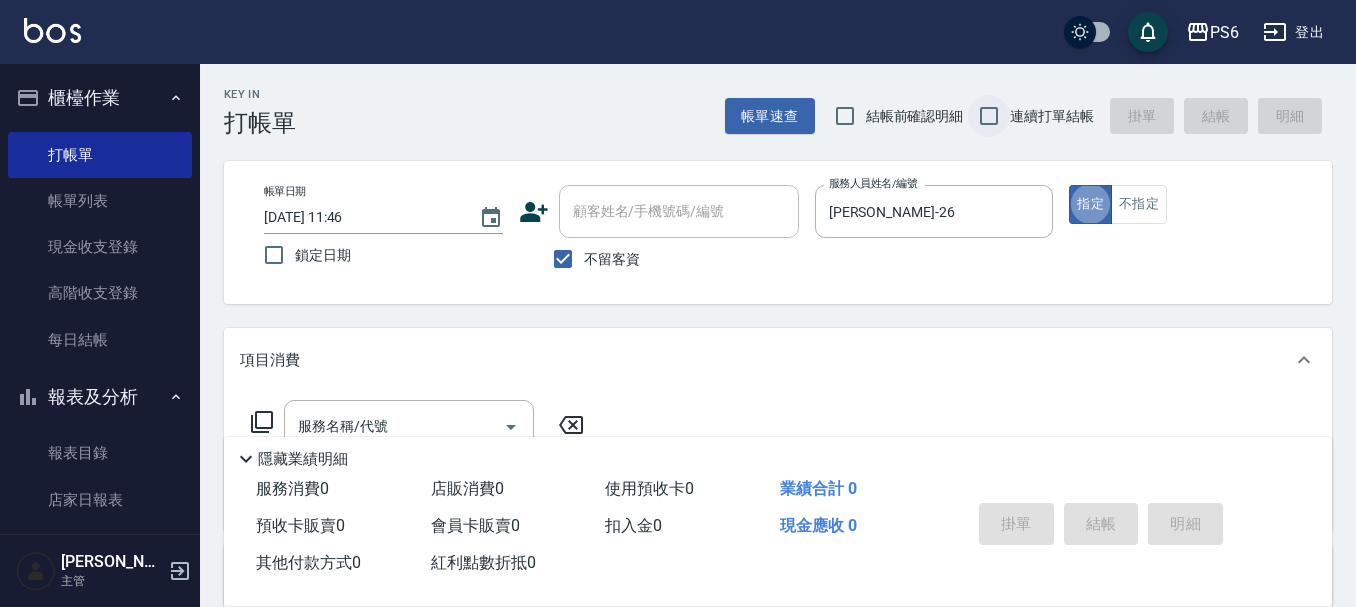 click on "連續打單結帳" at bounding box center [989, 116] 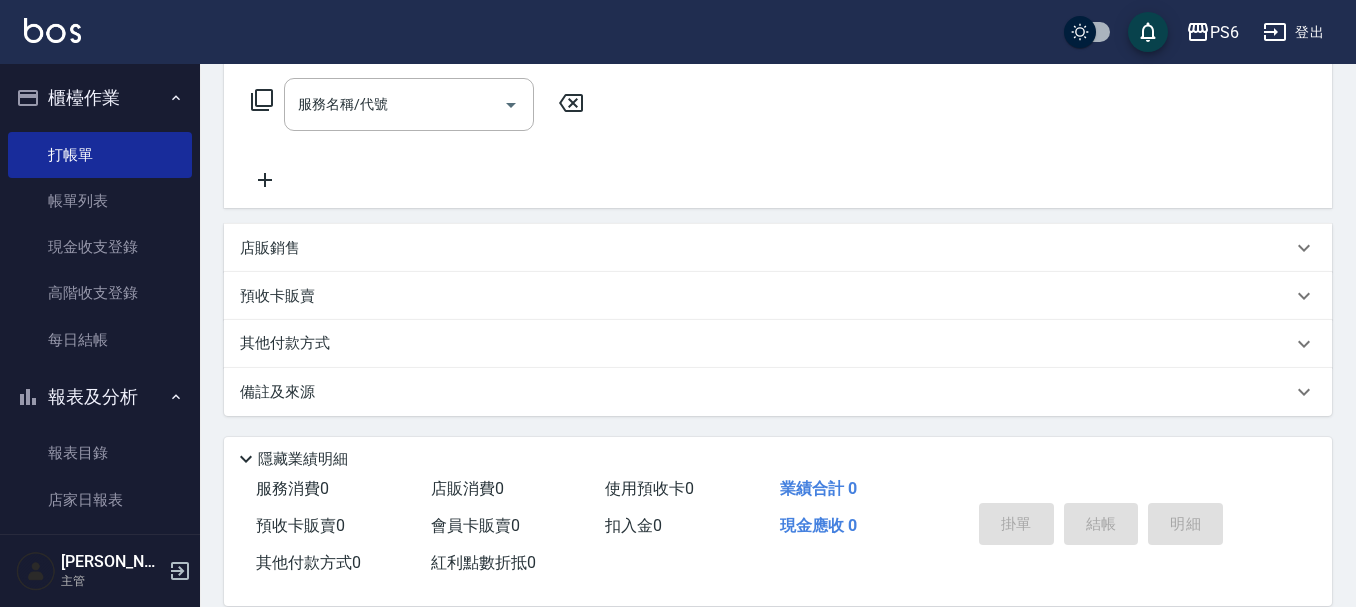 scroll, scrollTop: 323, scrollLeft: 0, axis: vertical 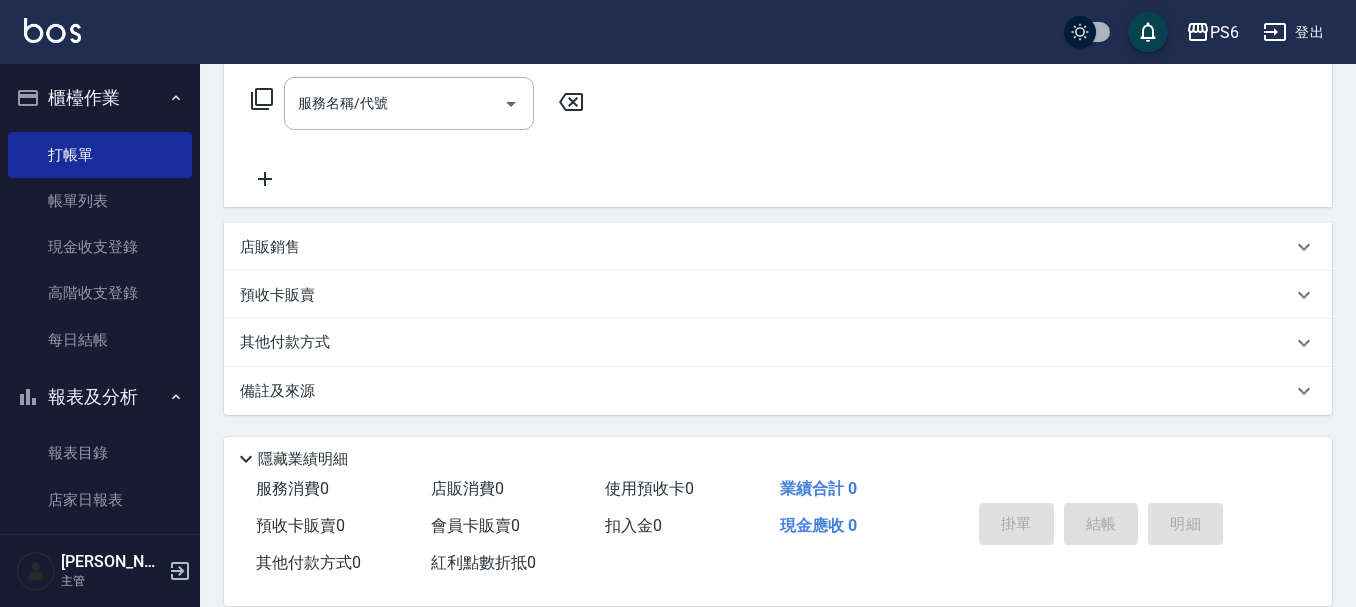click on "店販銷售" at bounding box center [766, 247] 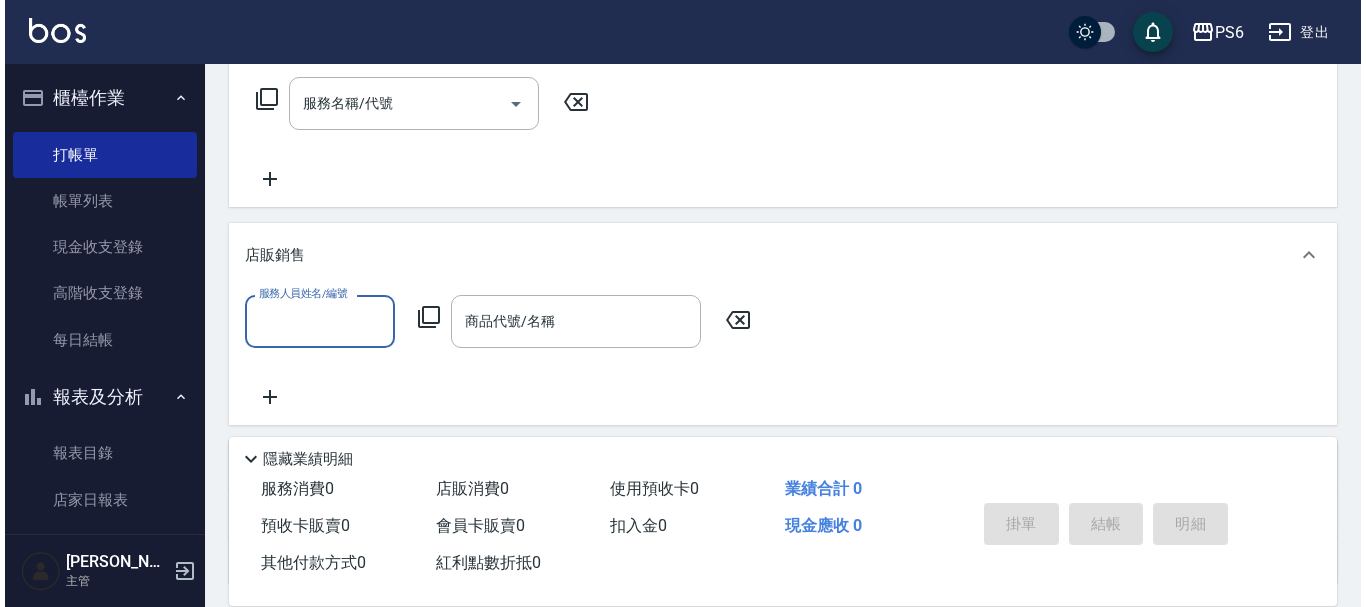 scroll, scrollTop: 0, scrollLeft: 0, axis: both 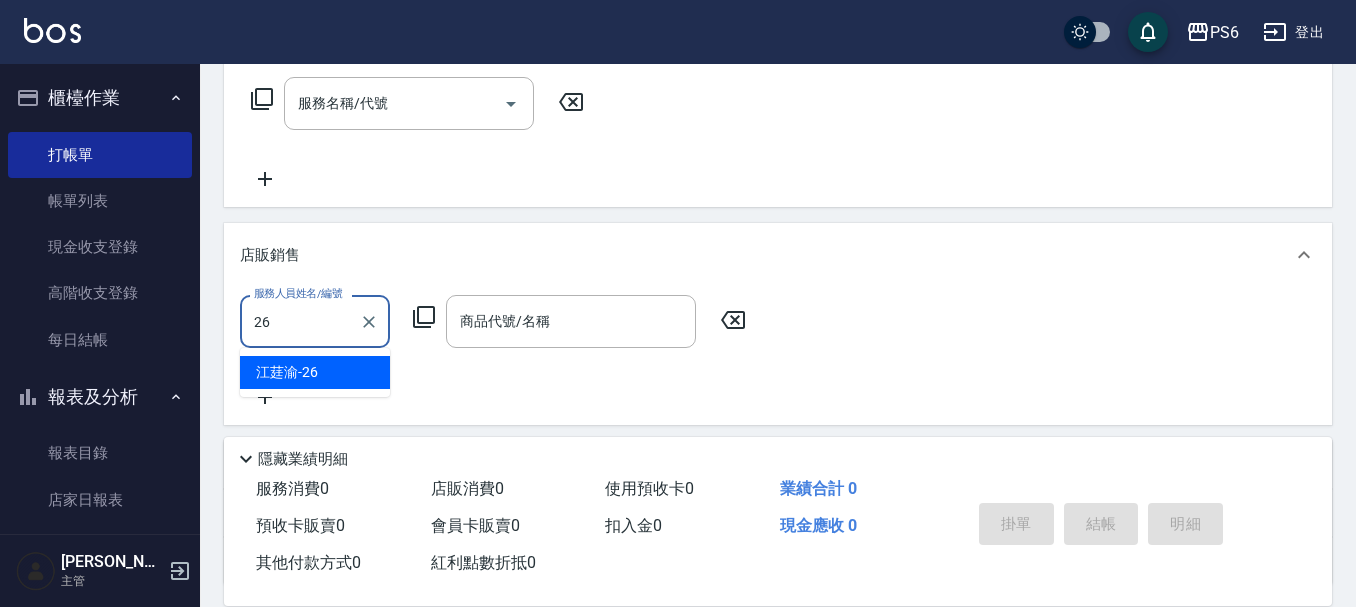 type on "[PERSON_NAME]-26" 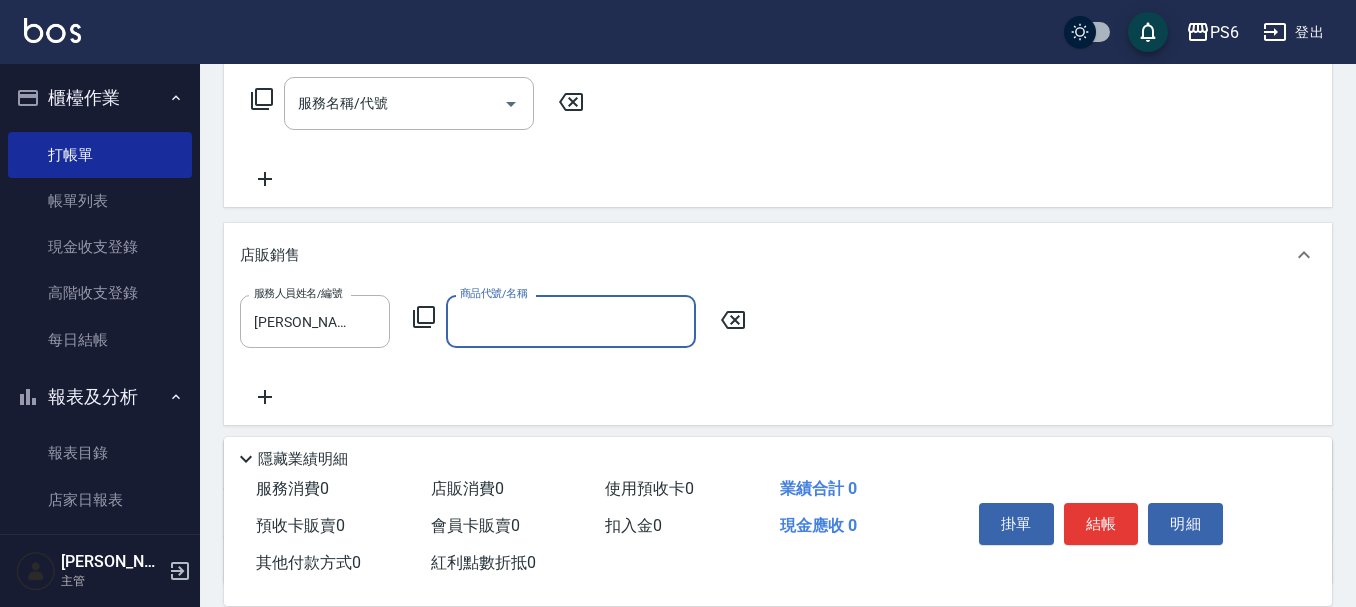 click on "商品代號/名稱" at bounding box center (571, 321) 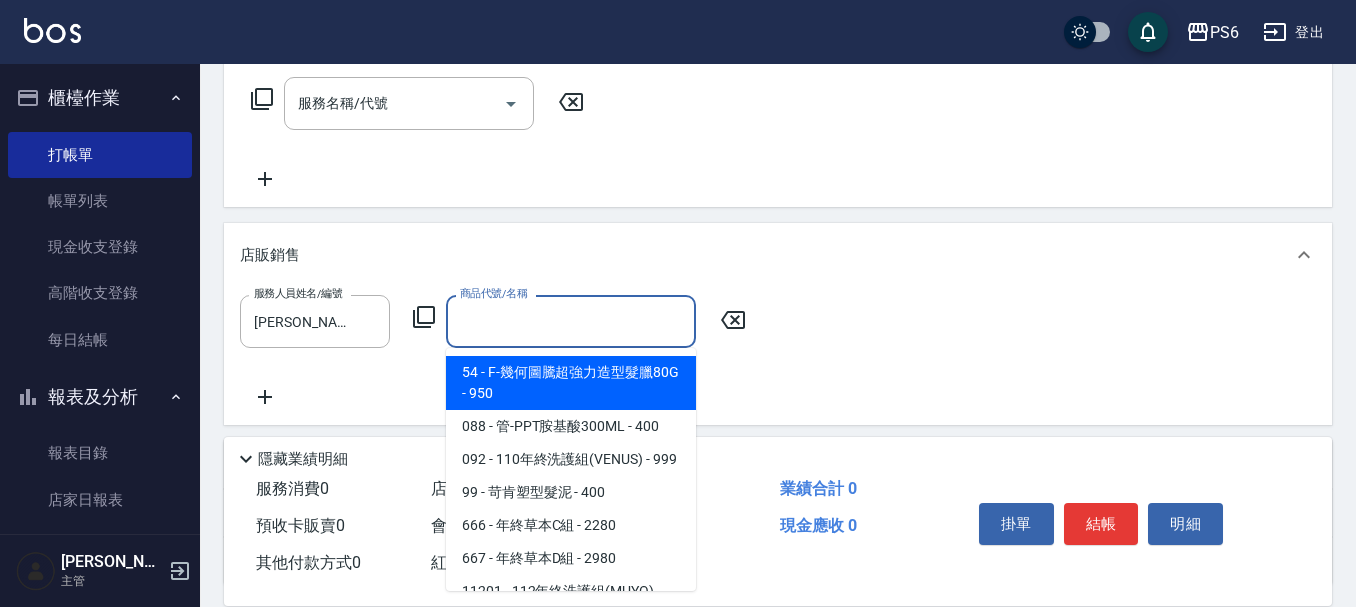 click 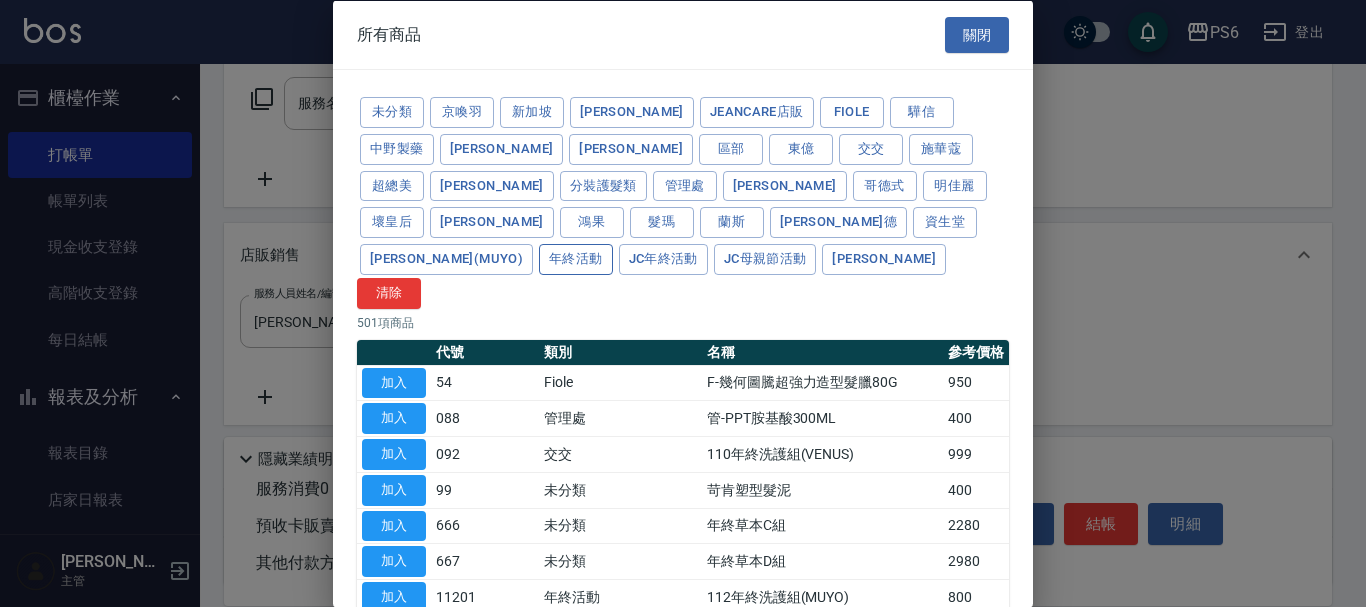 click on "年終活動" at bounding box center (576, 259) 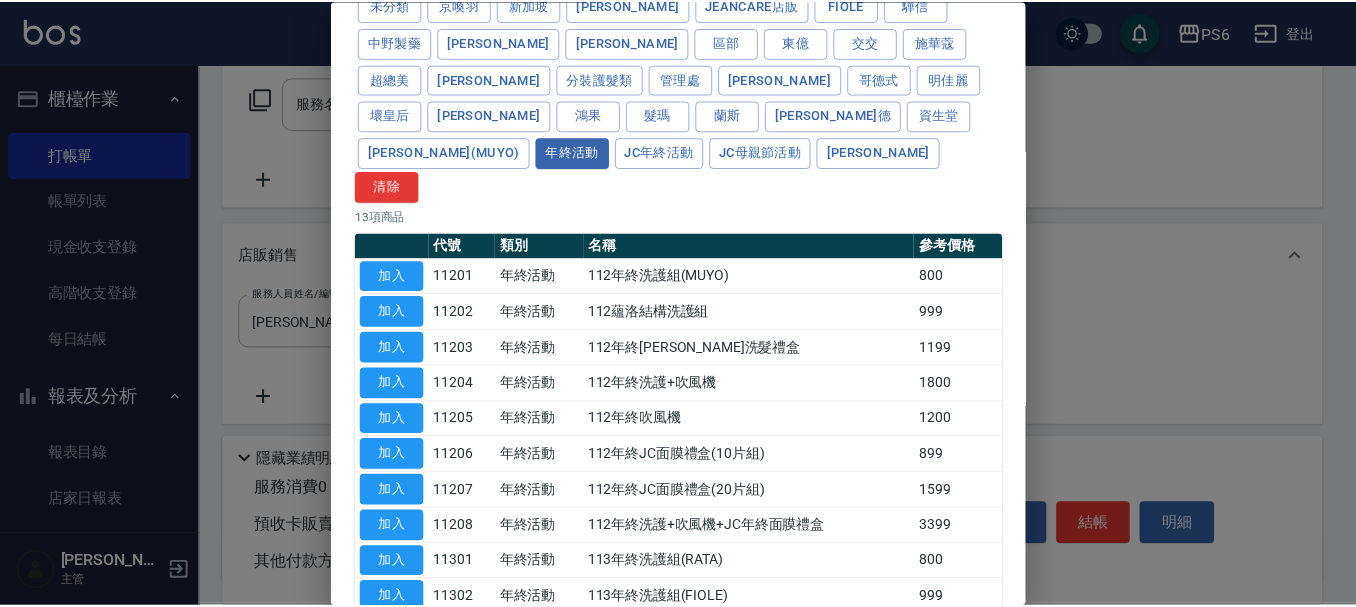 scroll, scrollTop: 200, scrollLeft: 0, axis: vertical 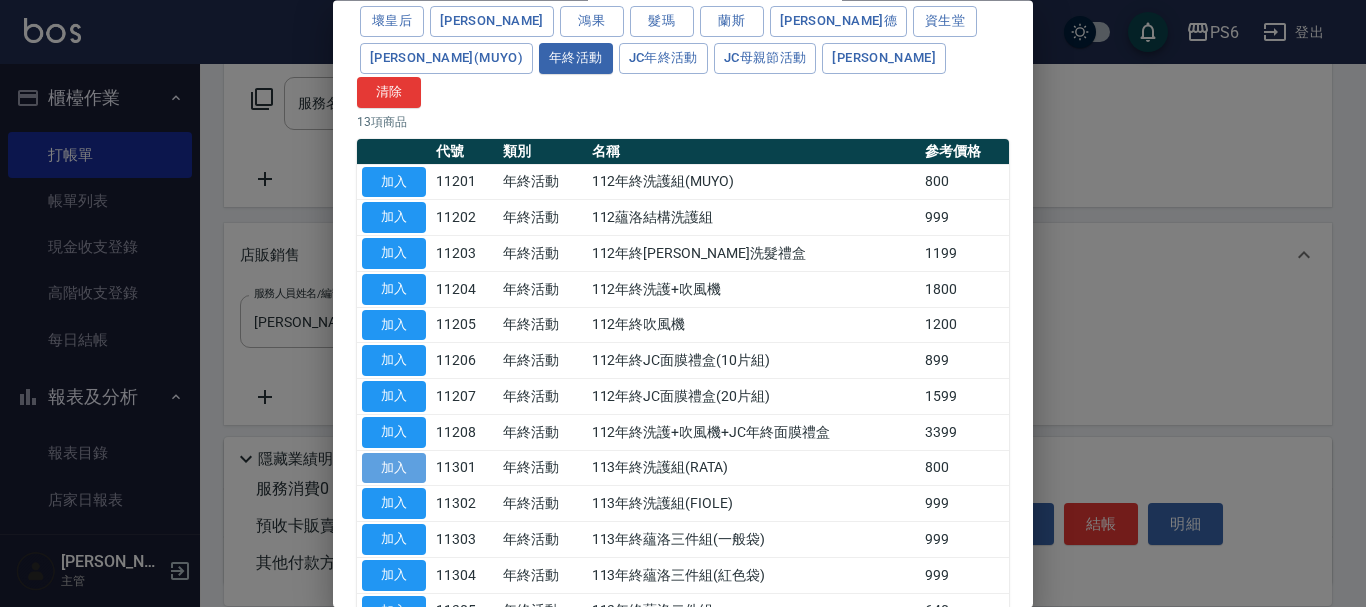 click on "加入" at bounding box center (394, 468) 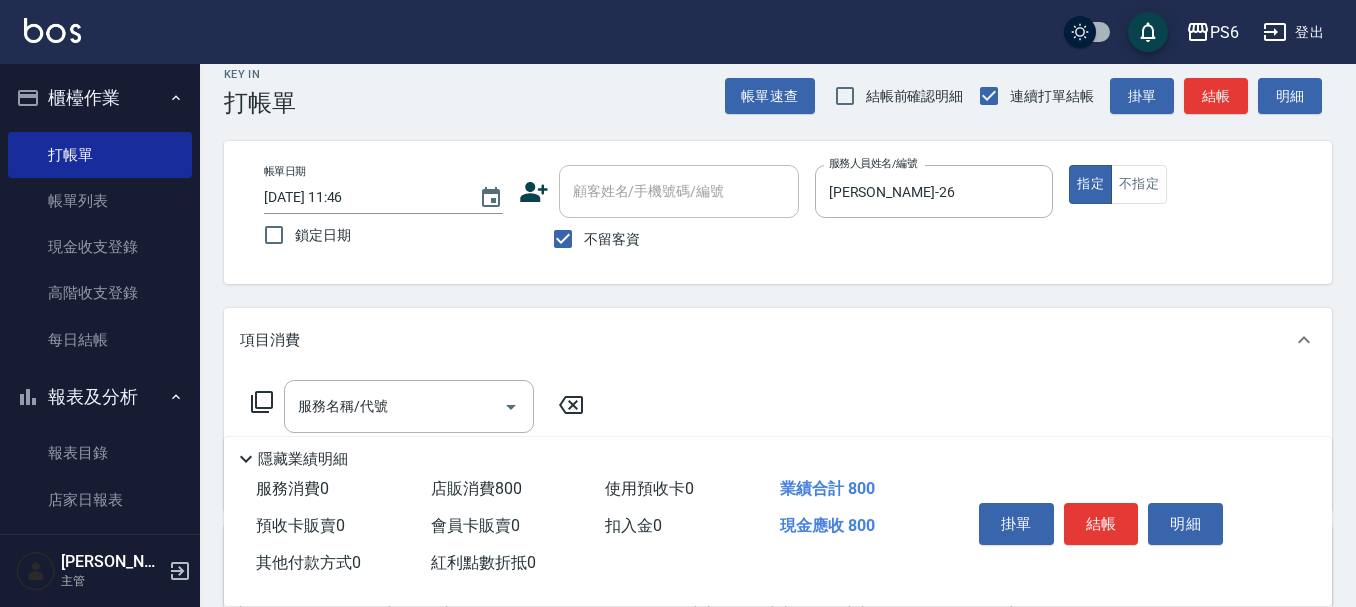 scroll, scrollTop: 0, scrollLeft: 0, axis: both 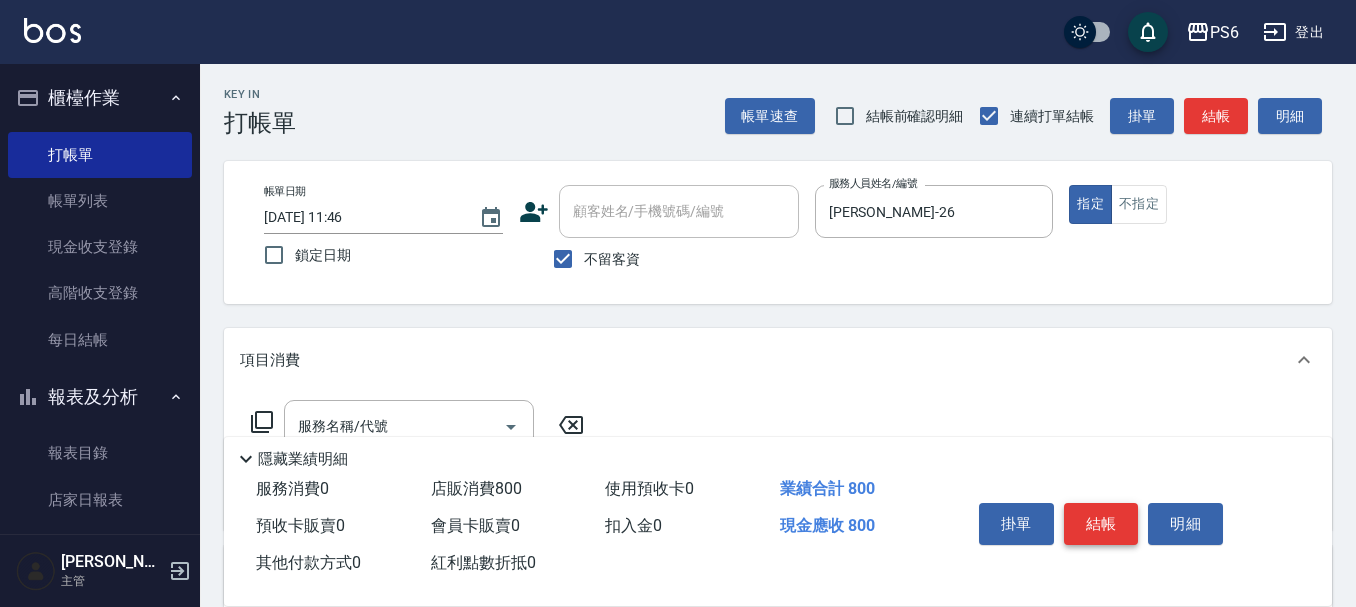 click on "結帳" at bounding box center [1101, 524] 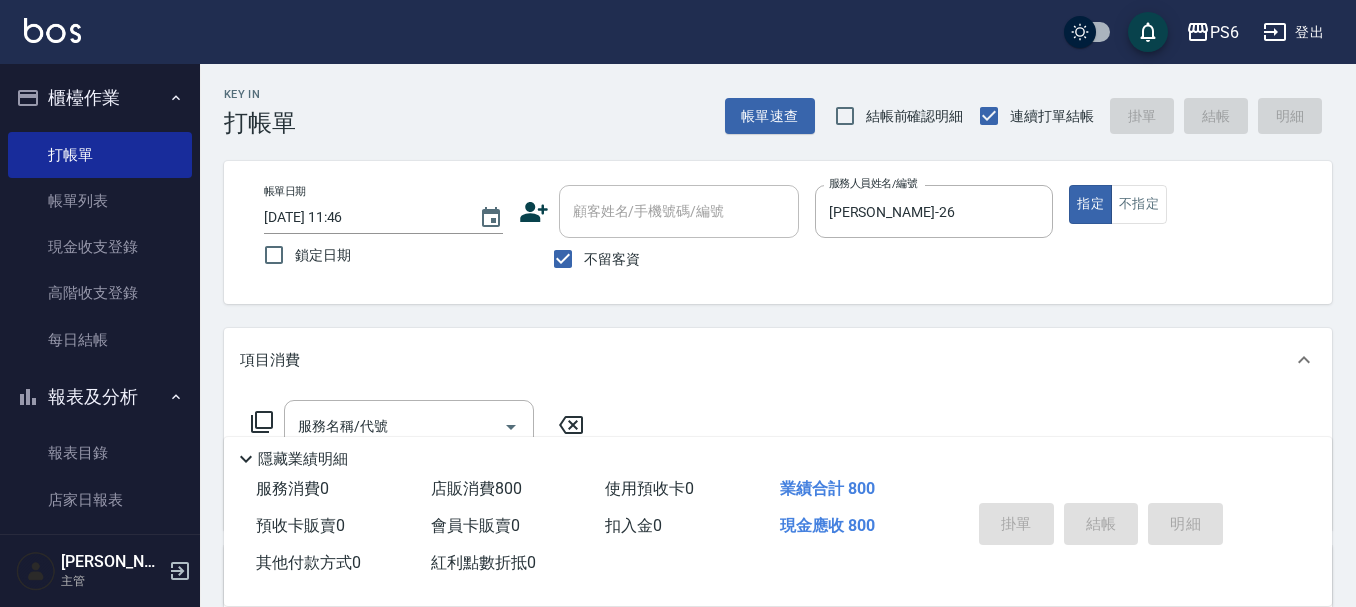 type on "[DATE] 14:29" 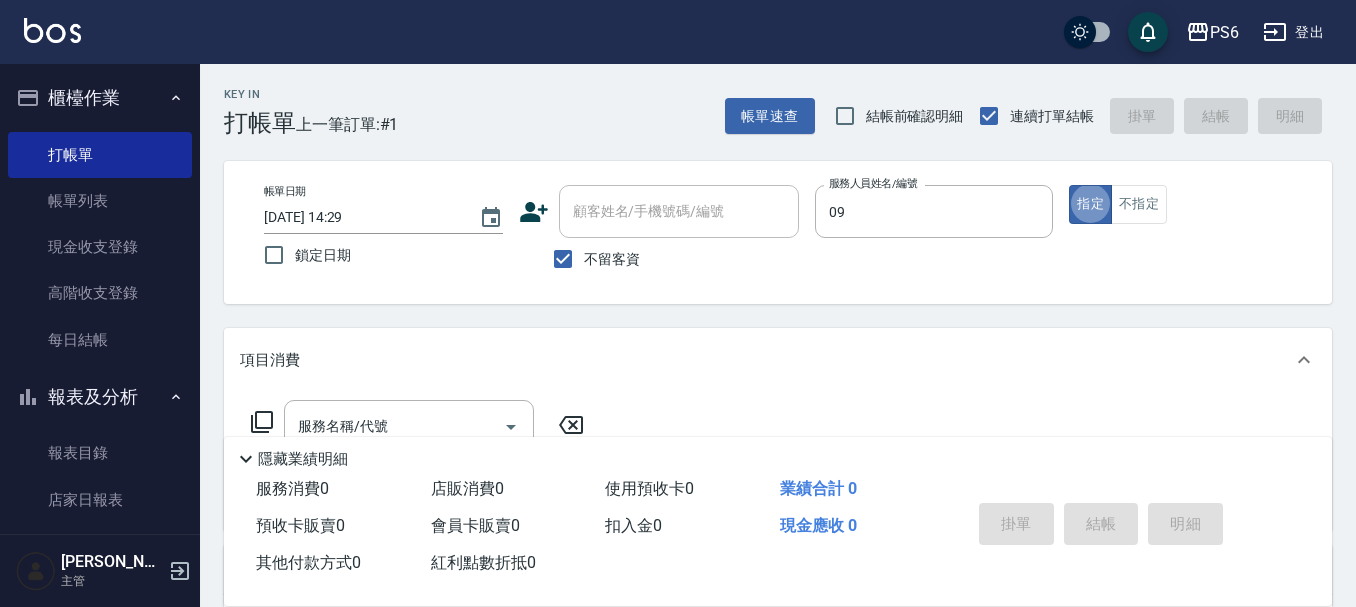 type on "[PERSON_NAME]-09" 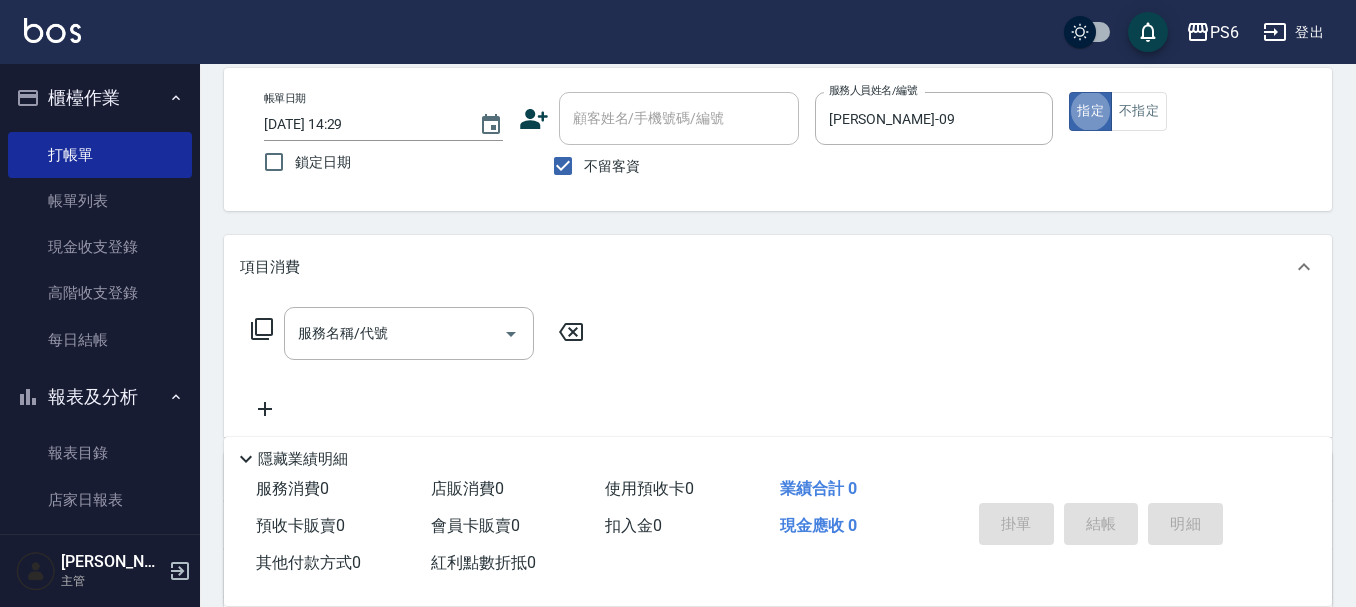 scroll, scrollTop: 200, scrollLeft: 0, axis: vertical 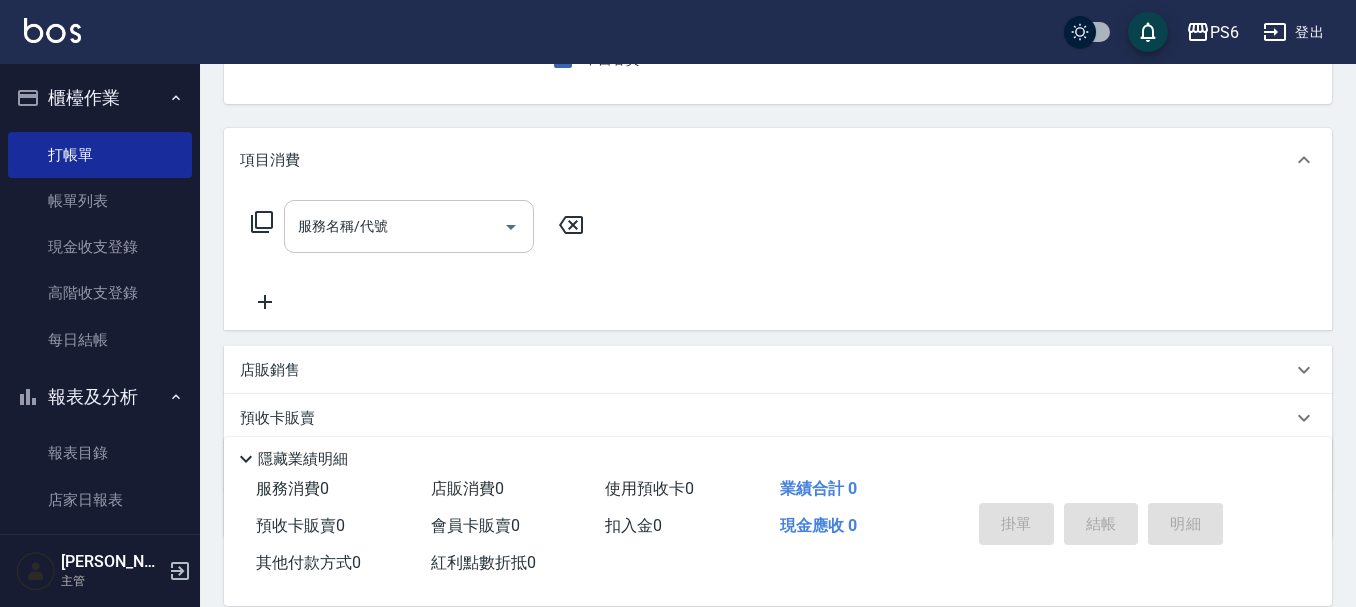 click on "服務名稱/代號" at bounding box center [394, 226] 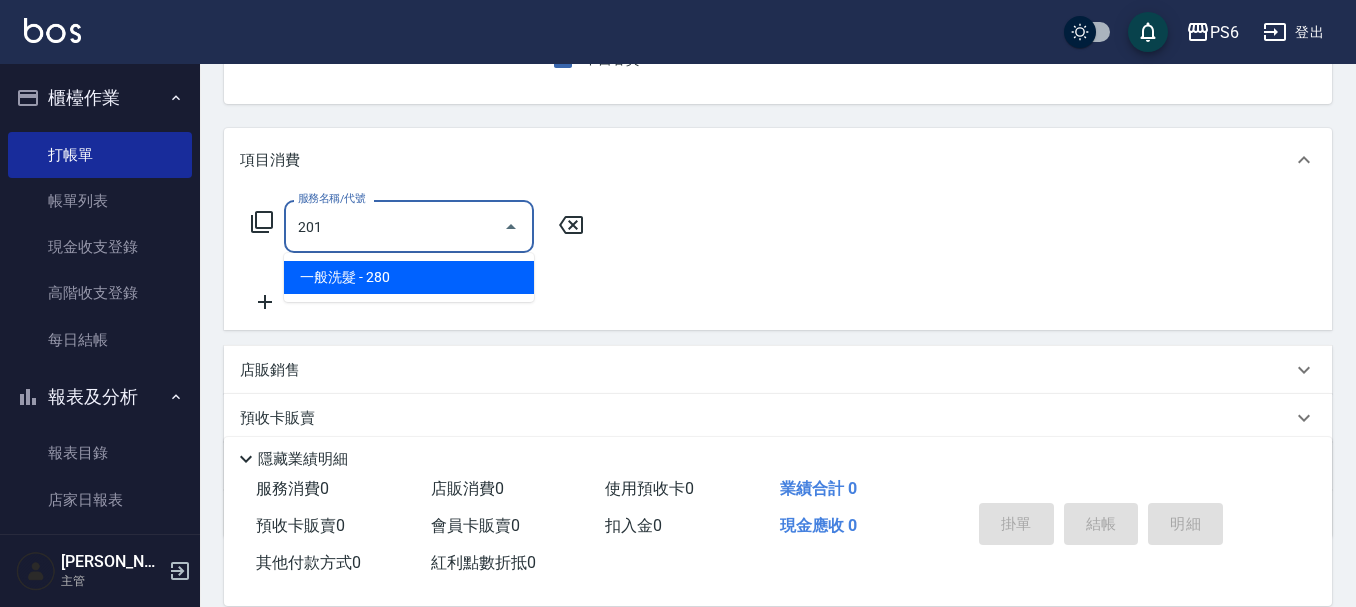 type on "一般洗髮(201)" 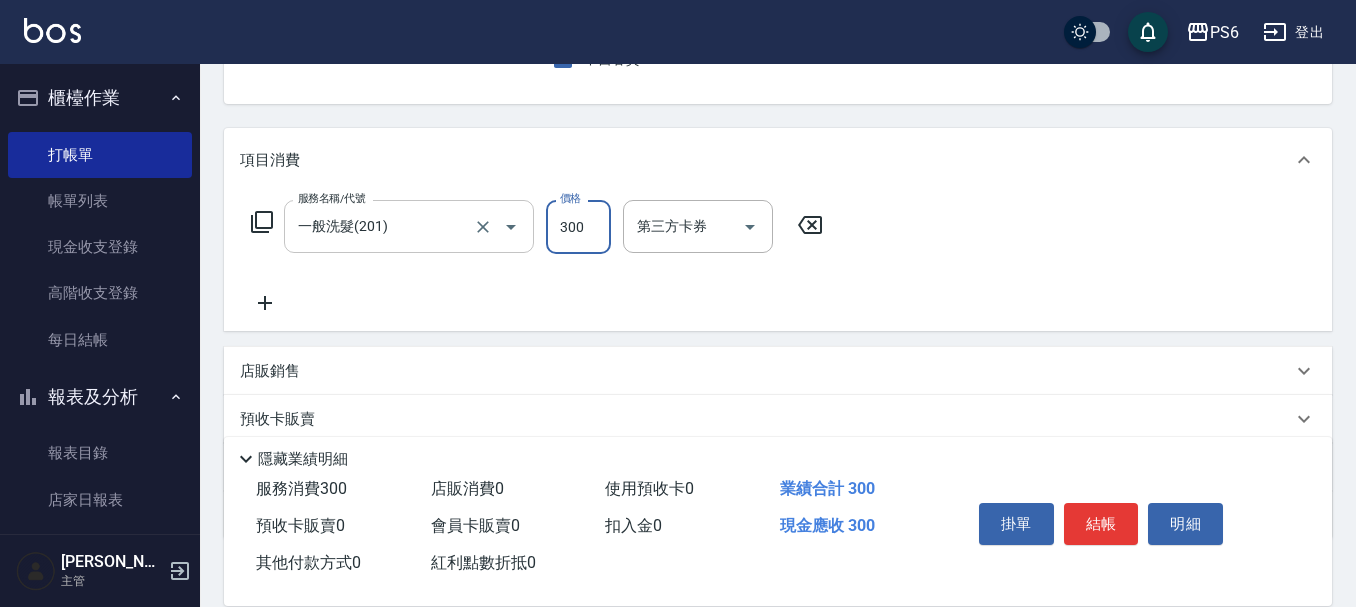 type on "300" 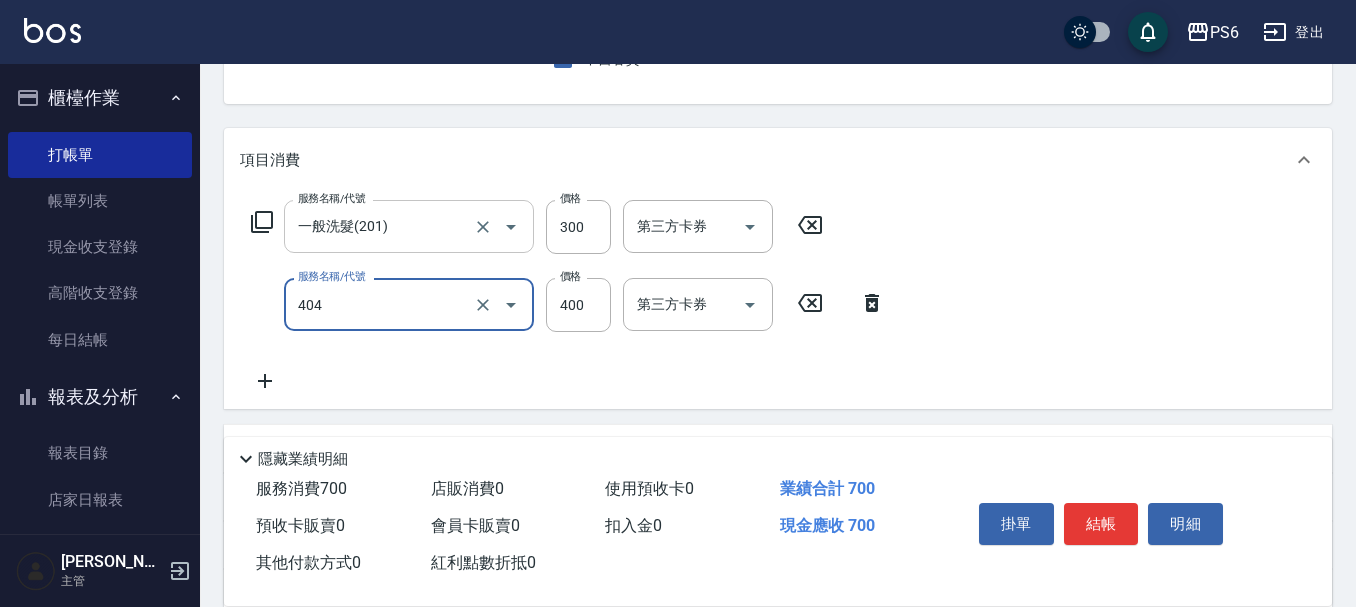 type on "B級剪髮(404)" 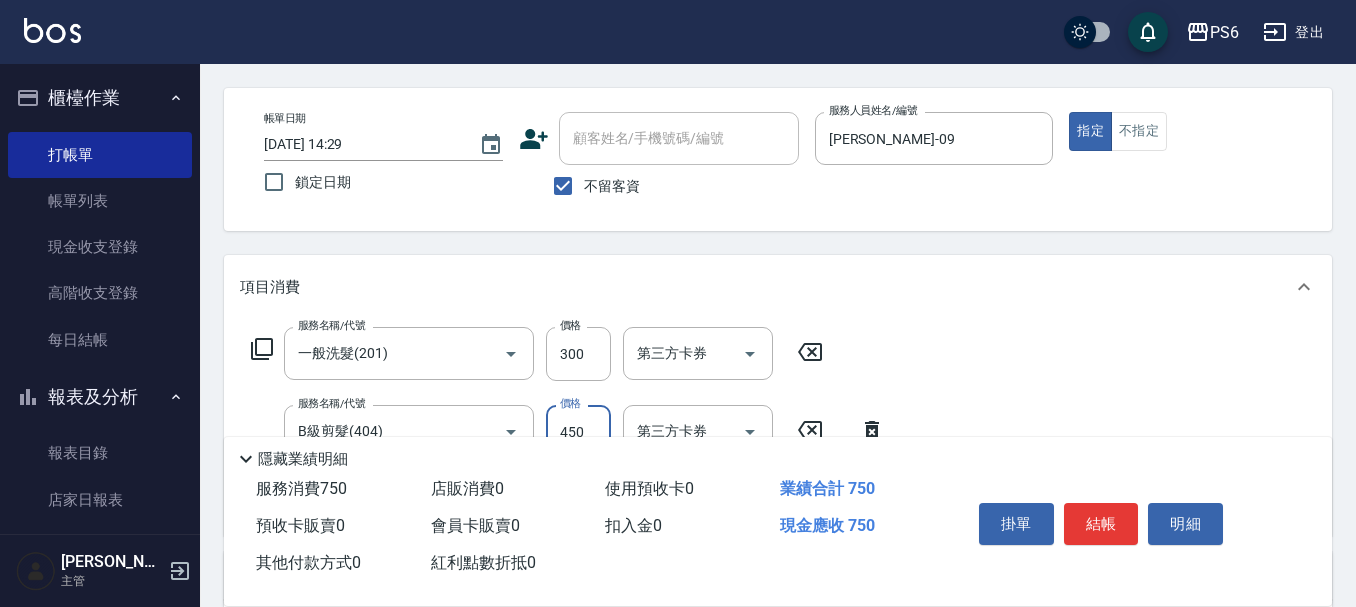 scroll, scrollTop: 0, scrollLeft: 0, axis: both 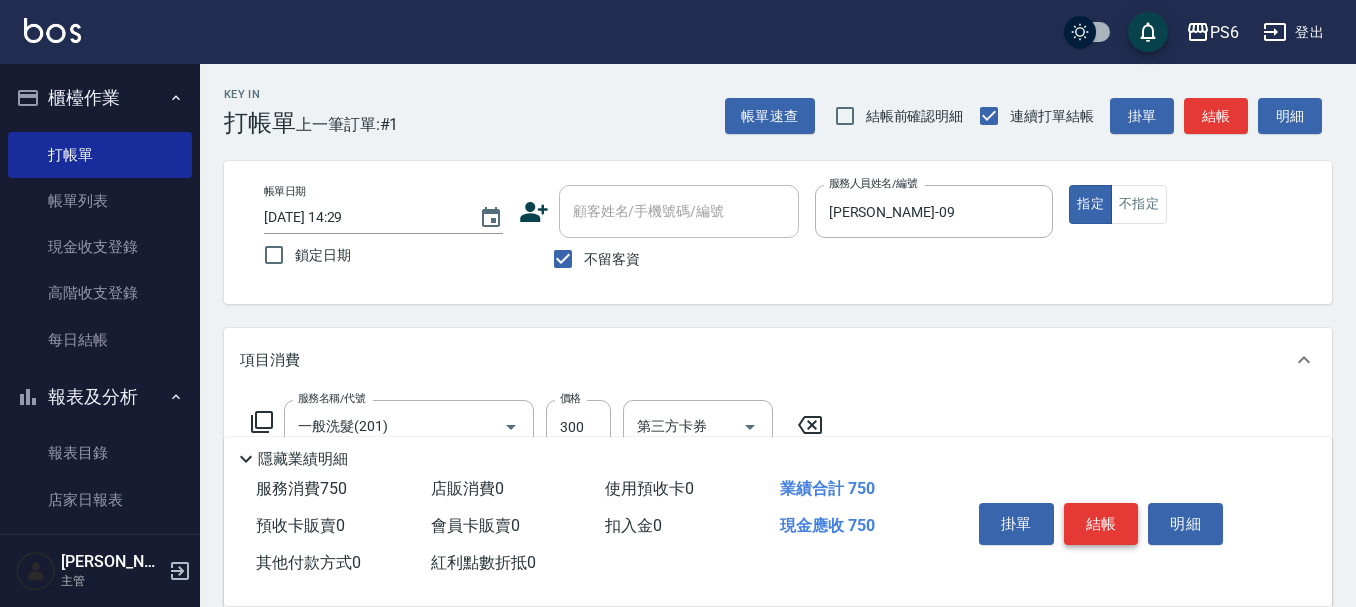 type on "450" 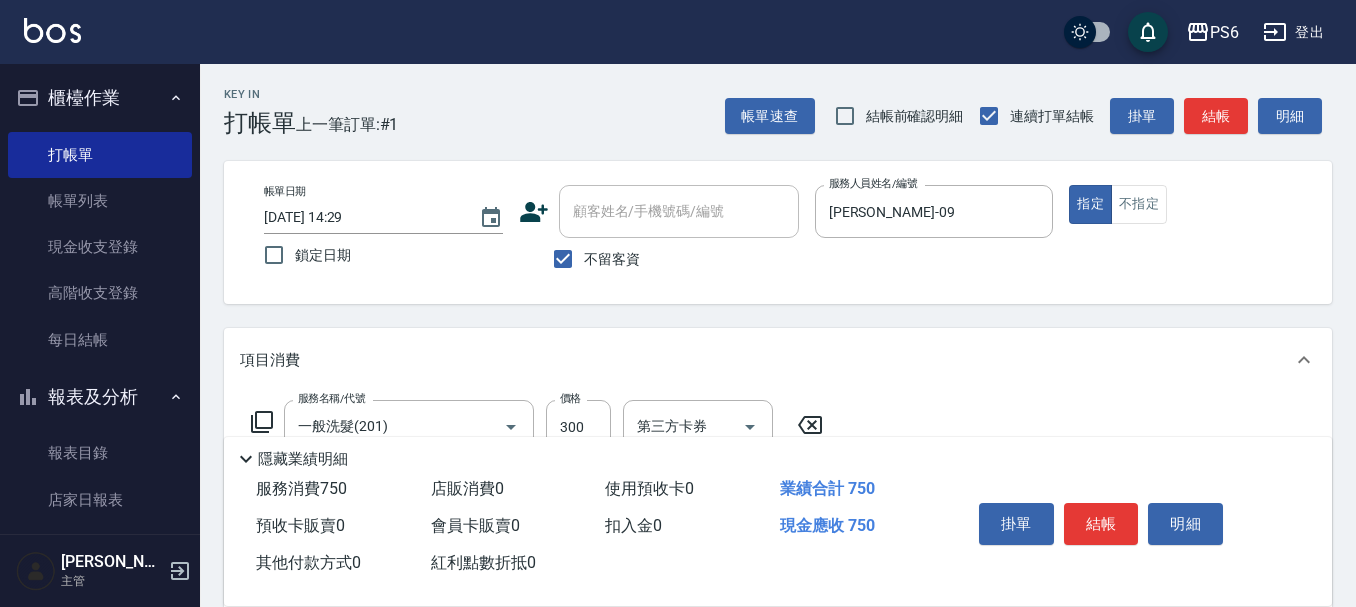 click on "結帳" at bounding box center [1101, 524] 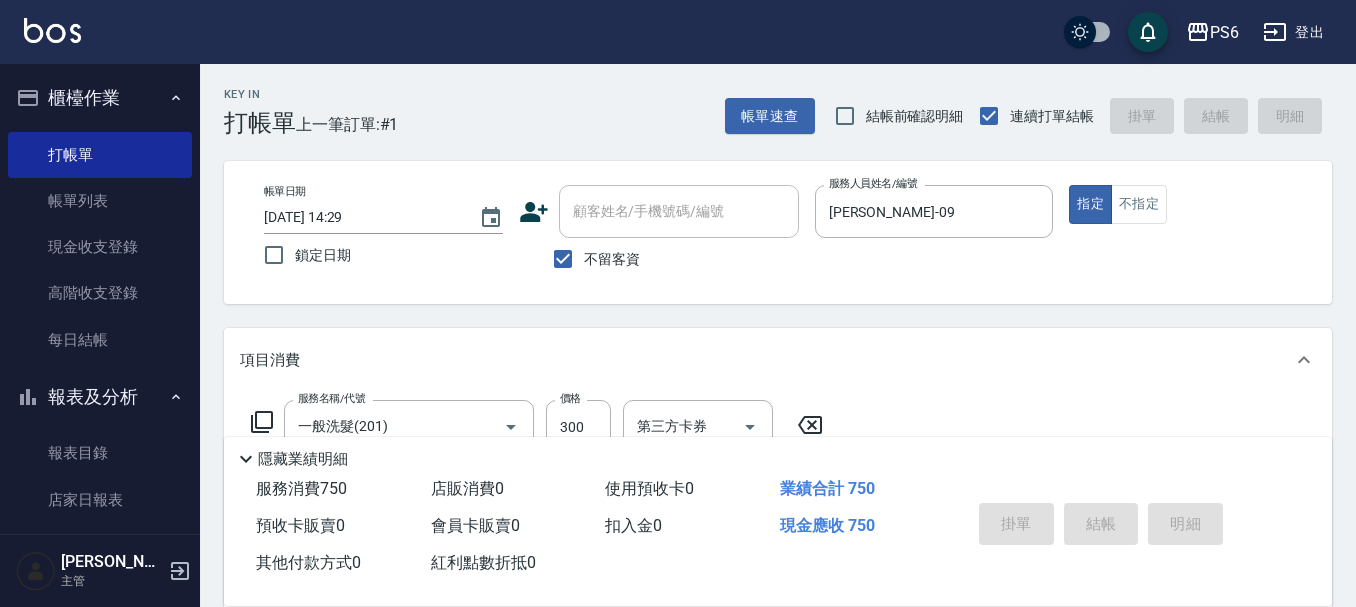 type 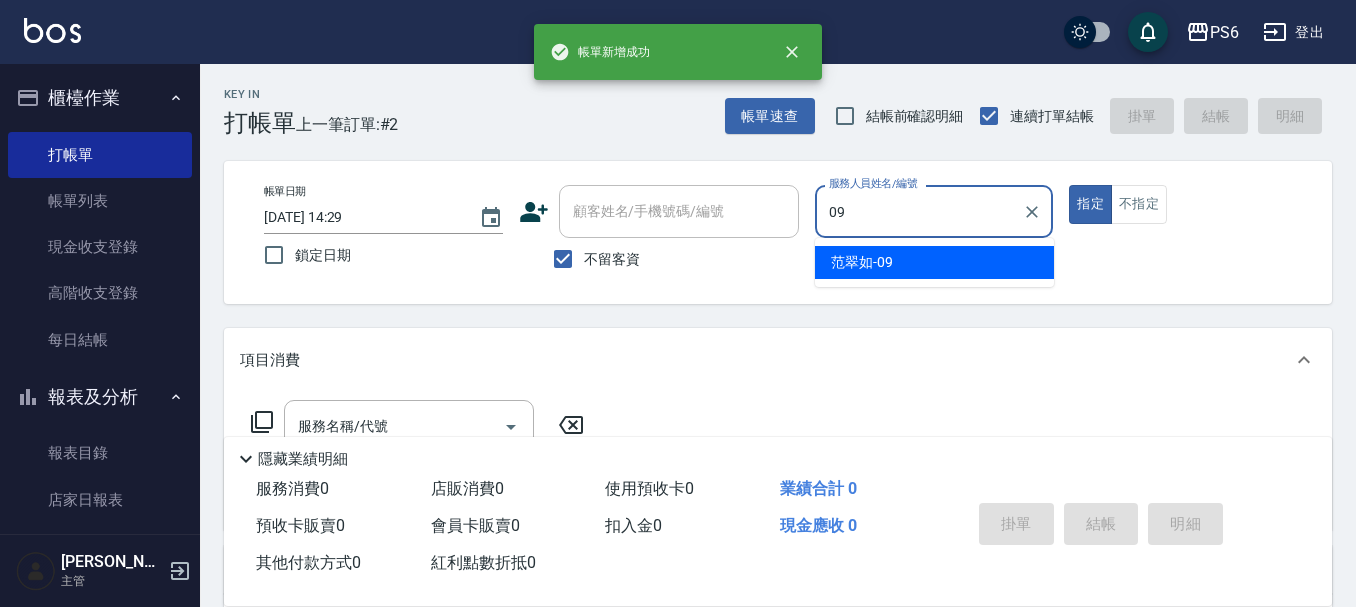type on "[PERSON_NAME]-09" 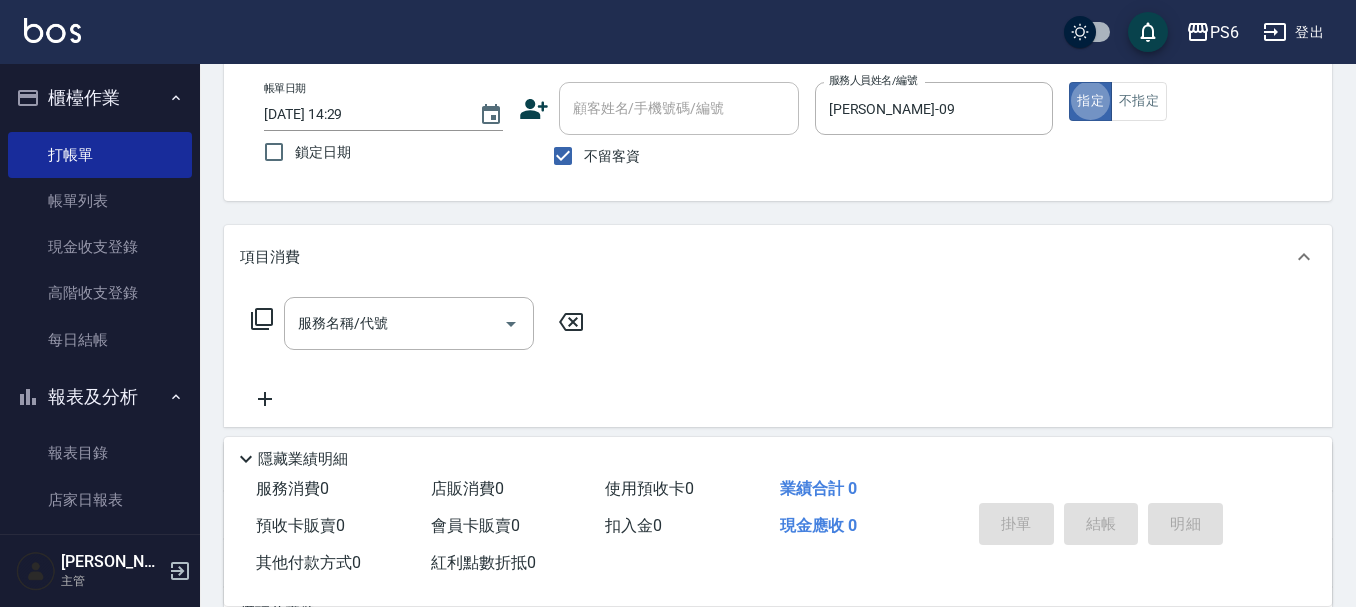 scroll, scrollTop: 200, scrollLeft: 0, axis: vertical 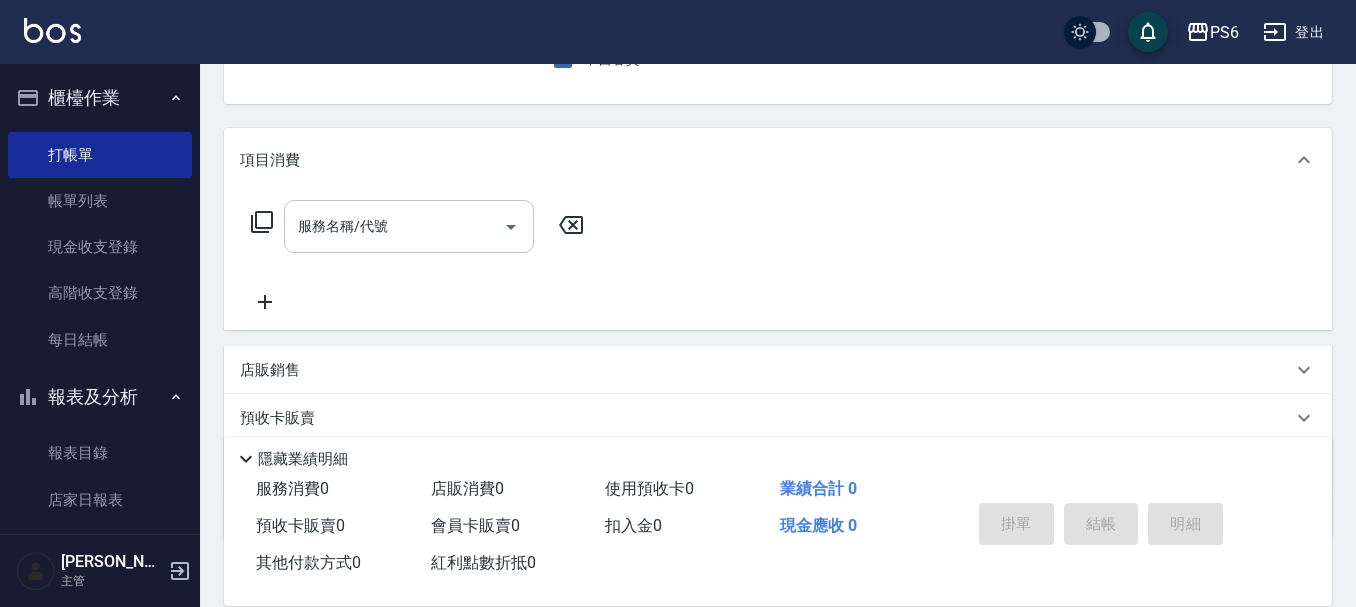 click on "服務名稱/代號" at bounding box center [394, 226] 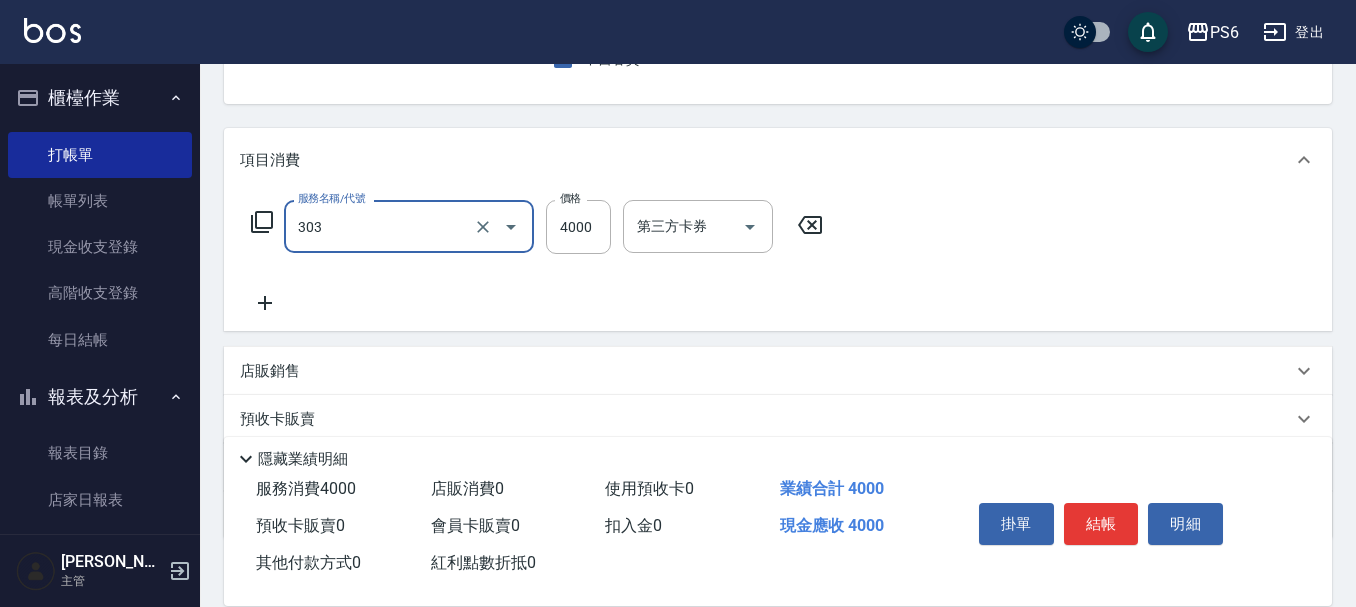 type on "塑形燙(303)" 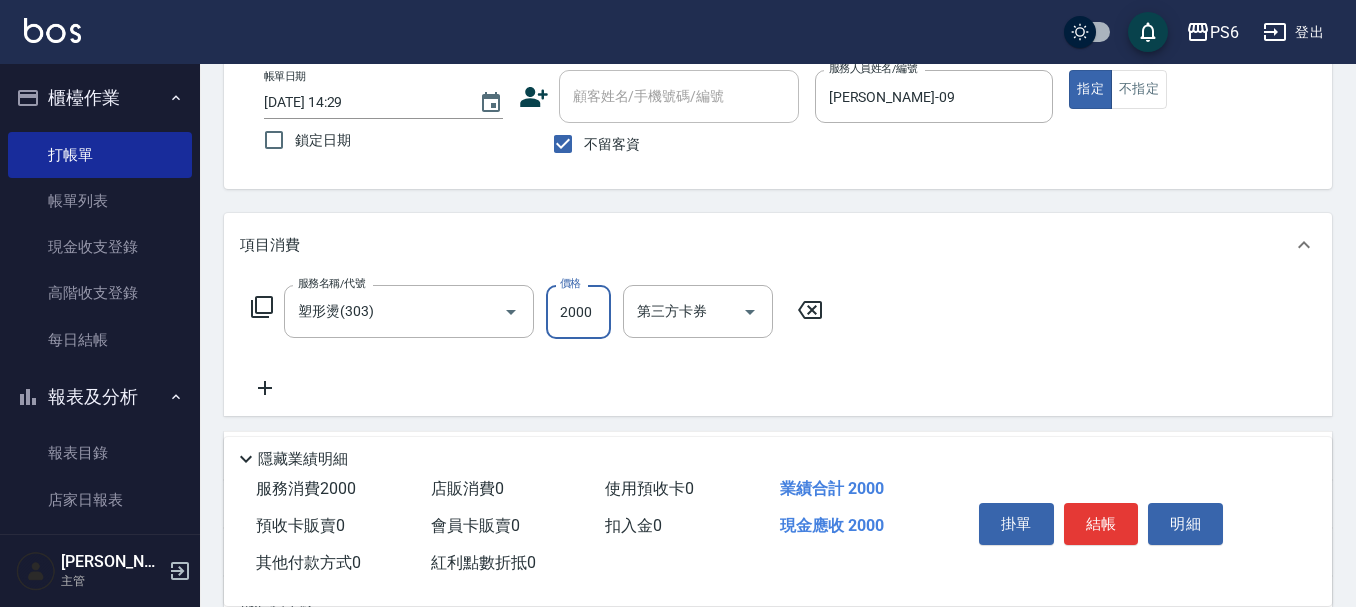 scroll, scrollTop: 0, scrollLeft: 0, axis: both 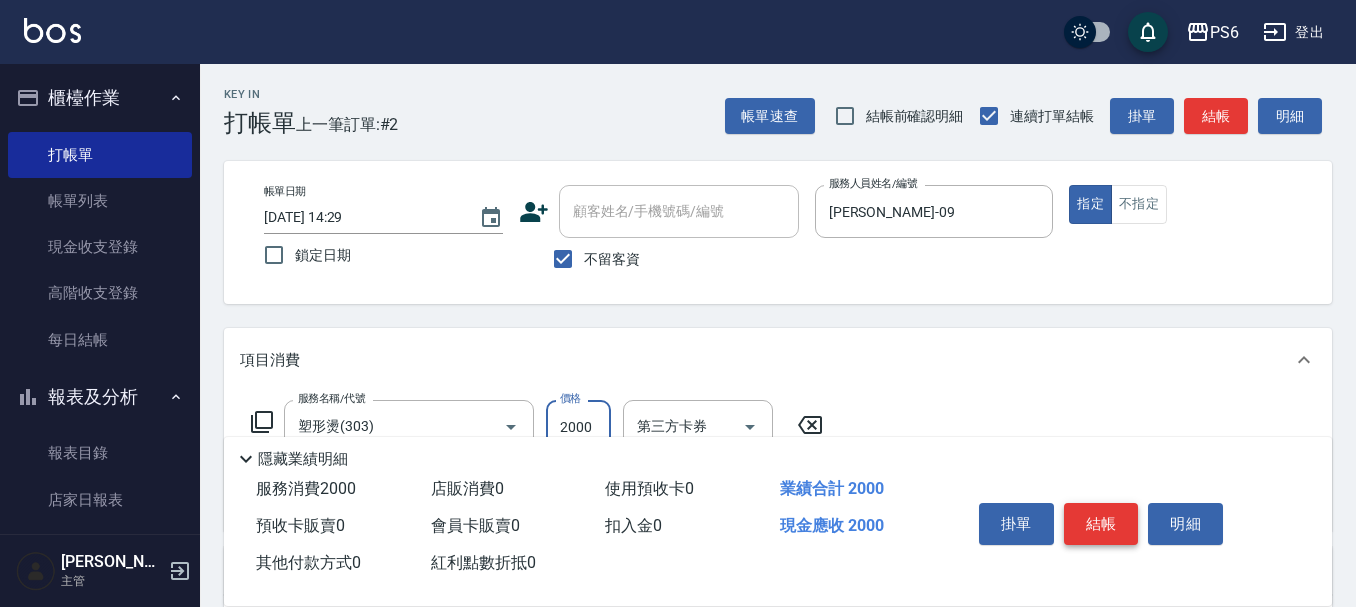 type on "2000" 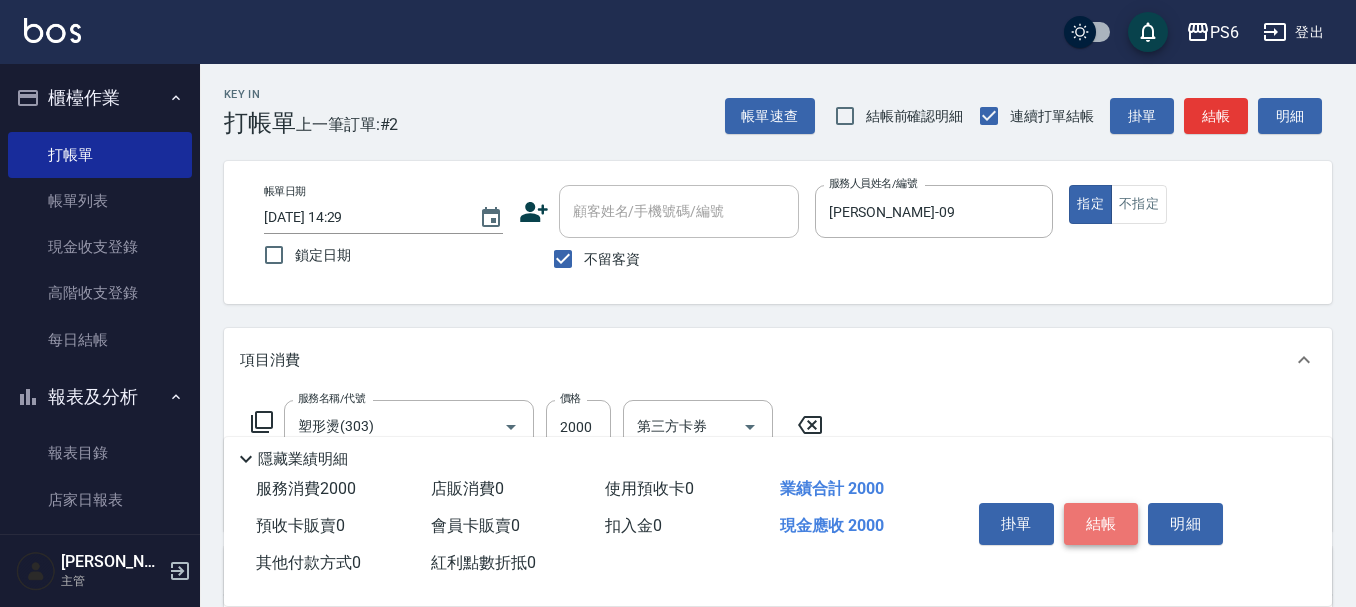 click on "結帳" at bounding box center [1101, 524] 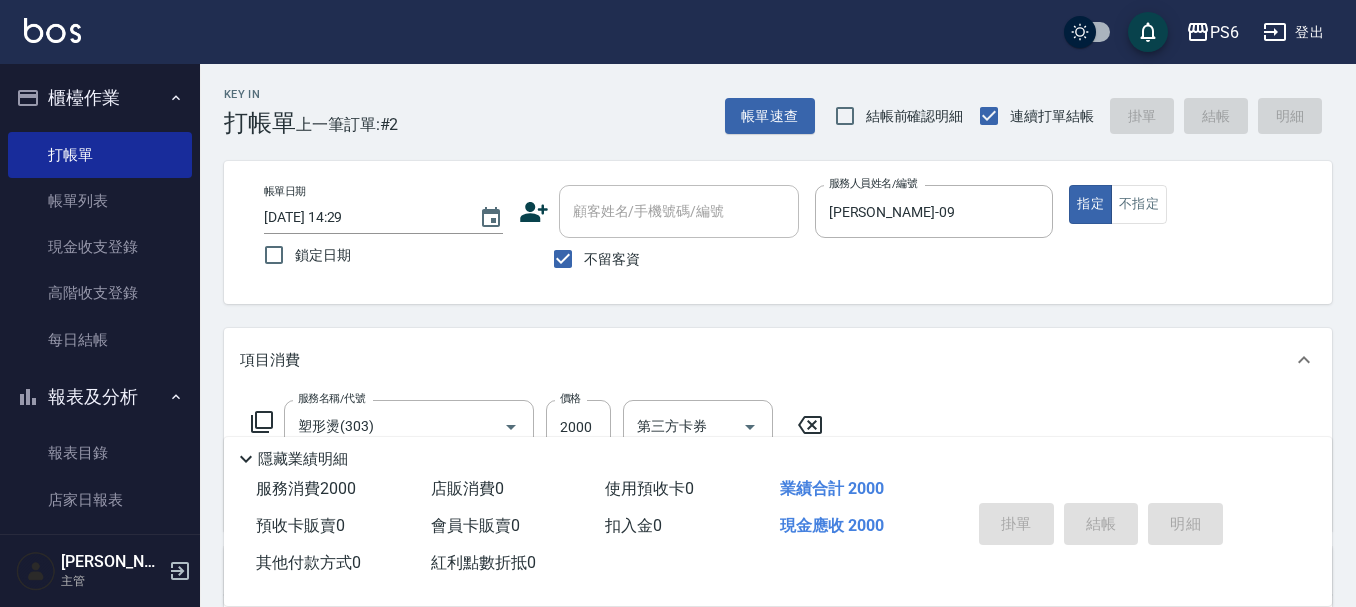 type on "[DATE] 14:30" 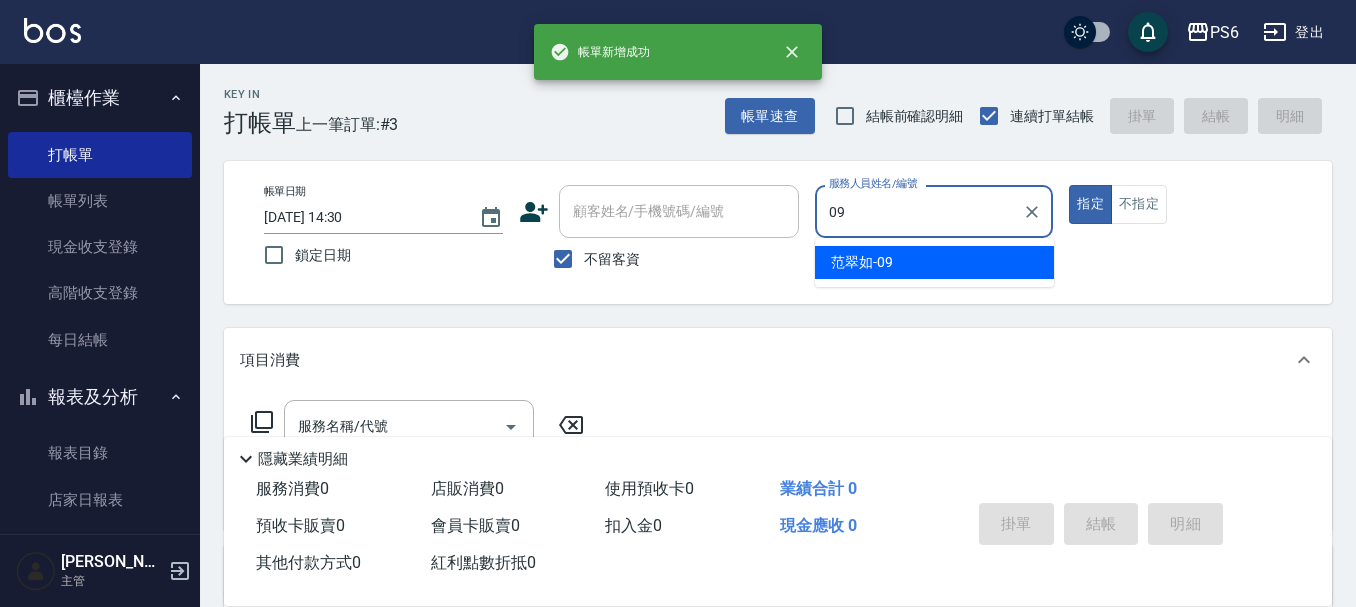 type on "[PERSON_NAME]-09" 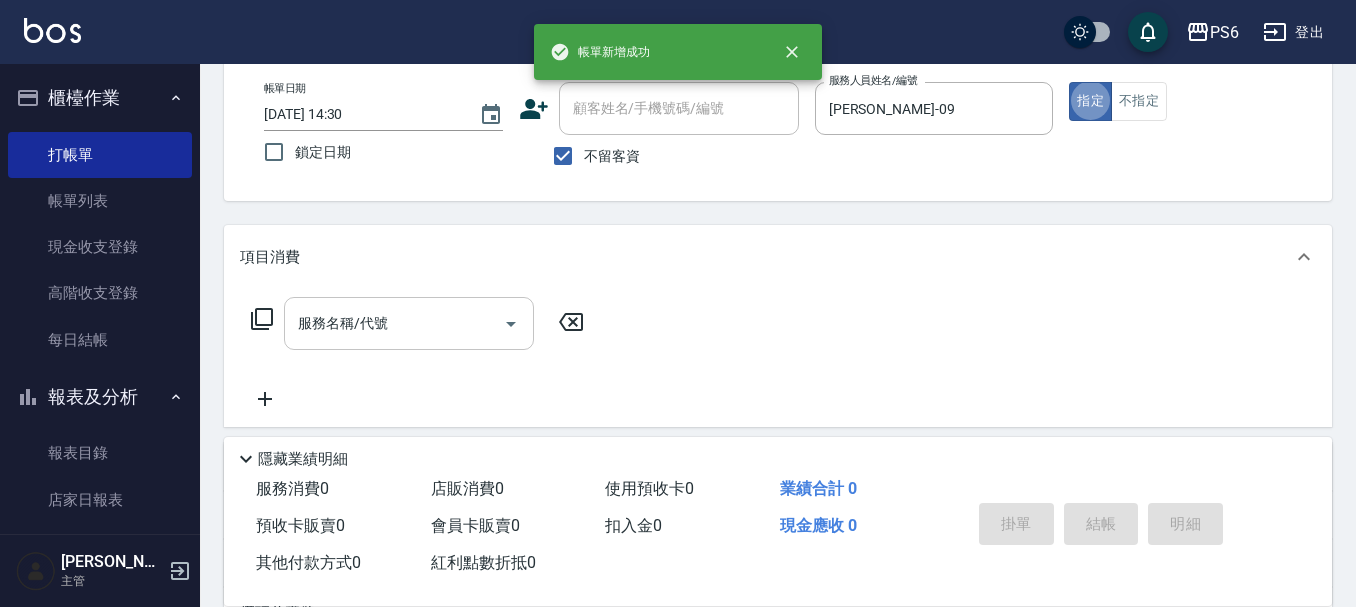 scroll, scrollTop: 200, scrollLeft: 0, axis: vertical 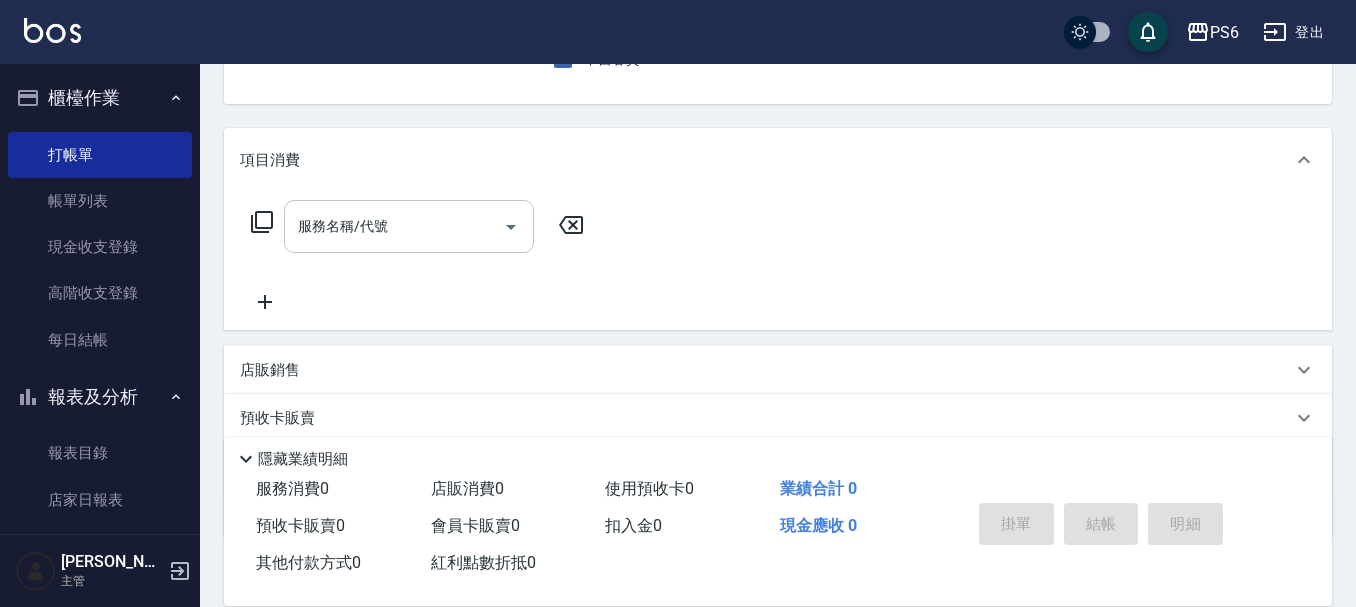 click on "服務名稱/代號" at bounding box center [394, 226] 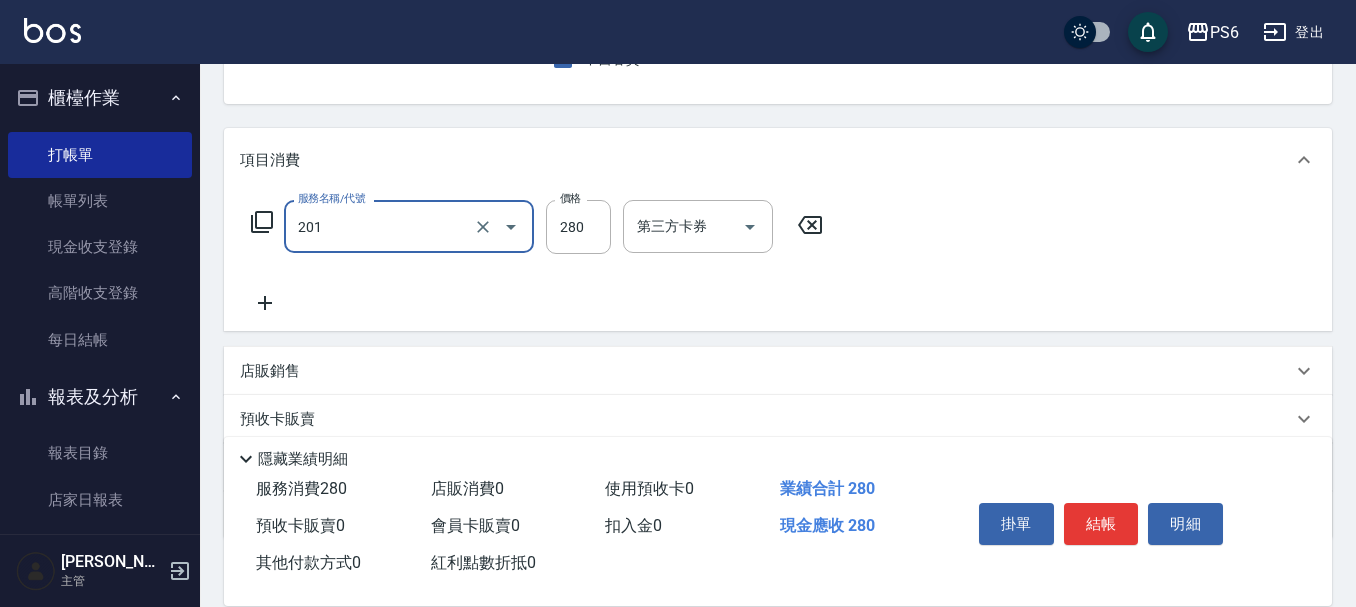 type on "一般洗髮(201)" 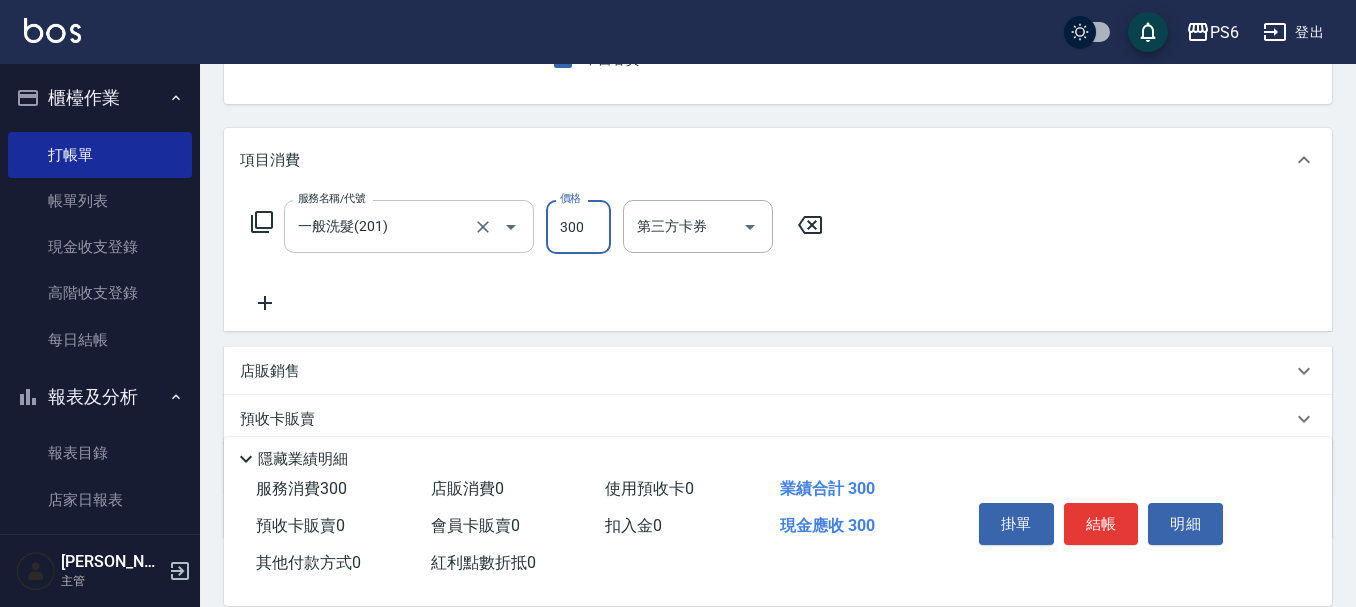 type on "300" 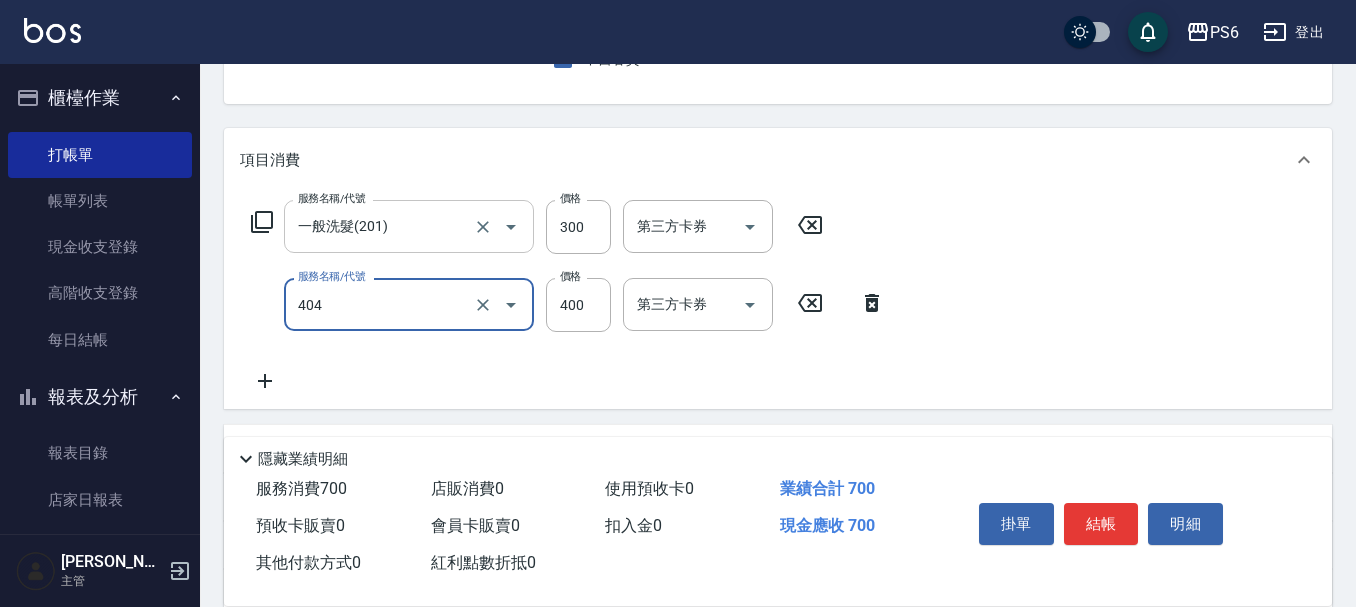 type on "B級剪髮(404)" 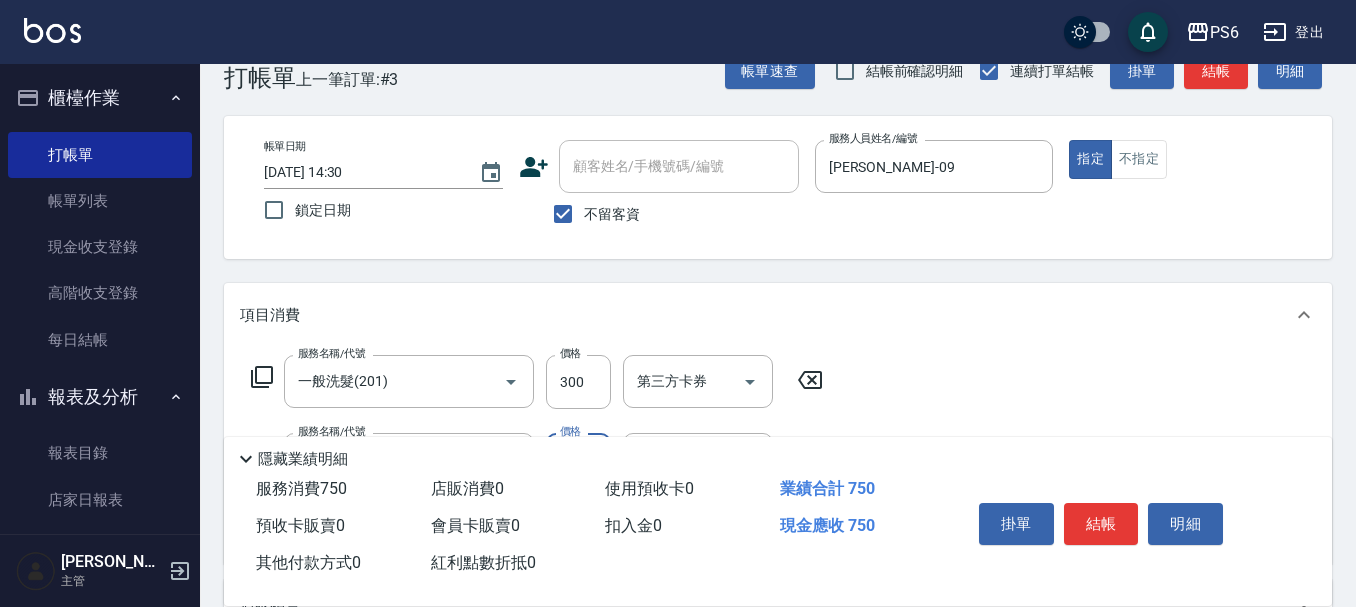 scroll, scrollTop: 0, scrollLeft: 0, axis: both 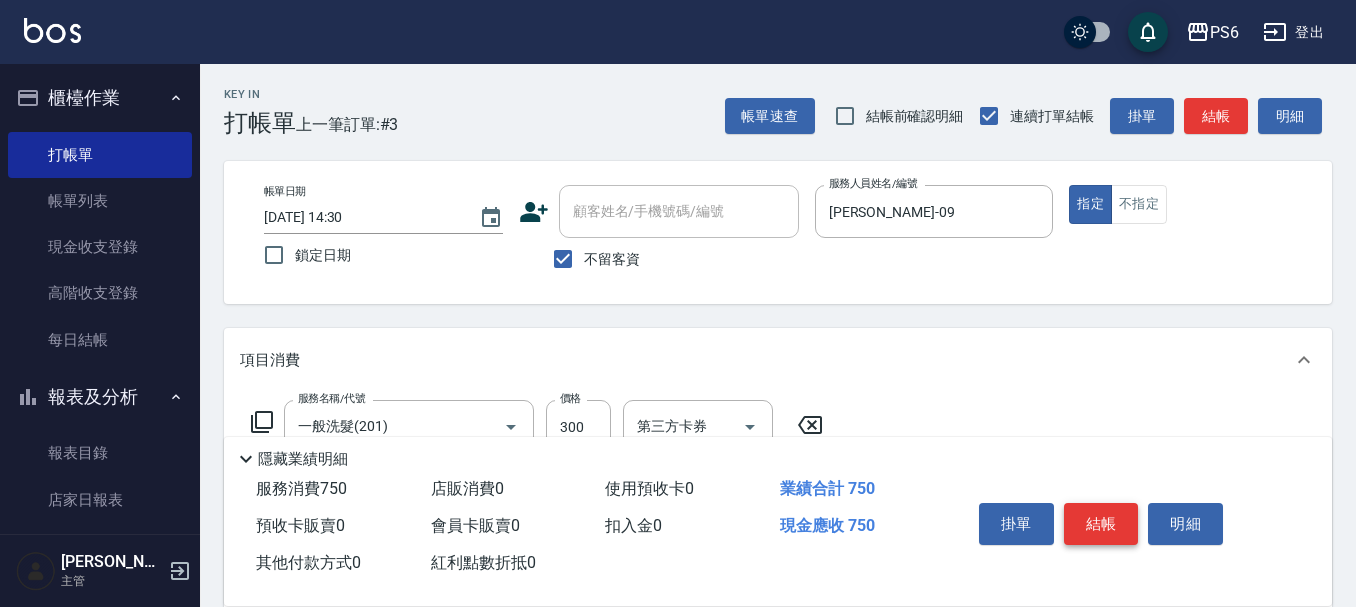 type on "450" 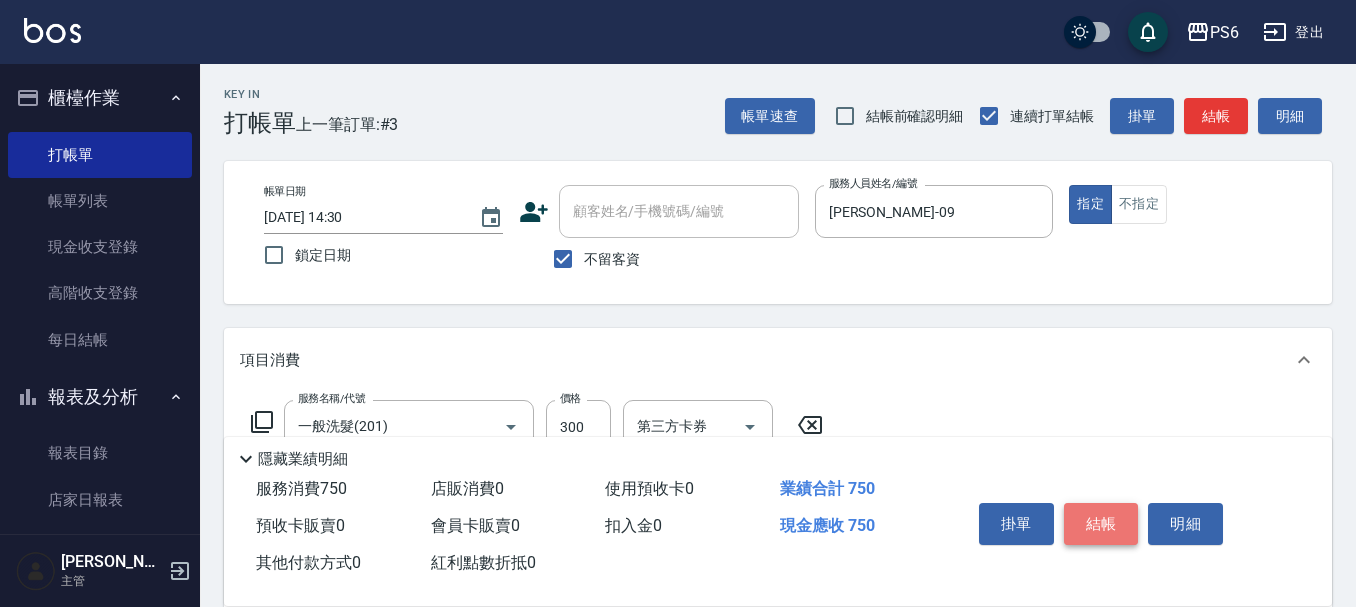 click on "結帳" at bounding box center (1101, 524) 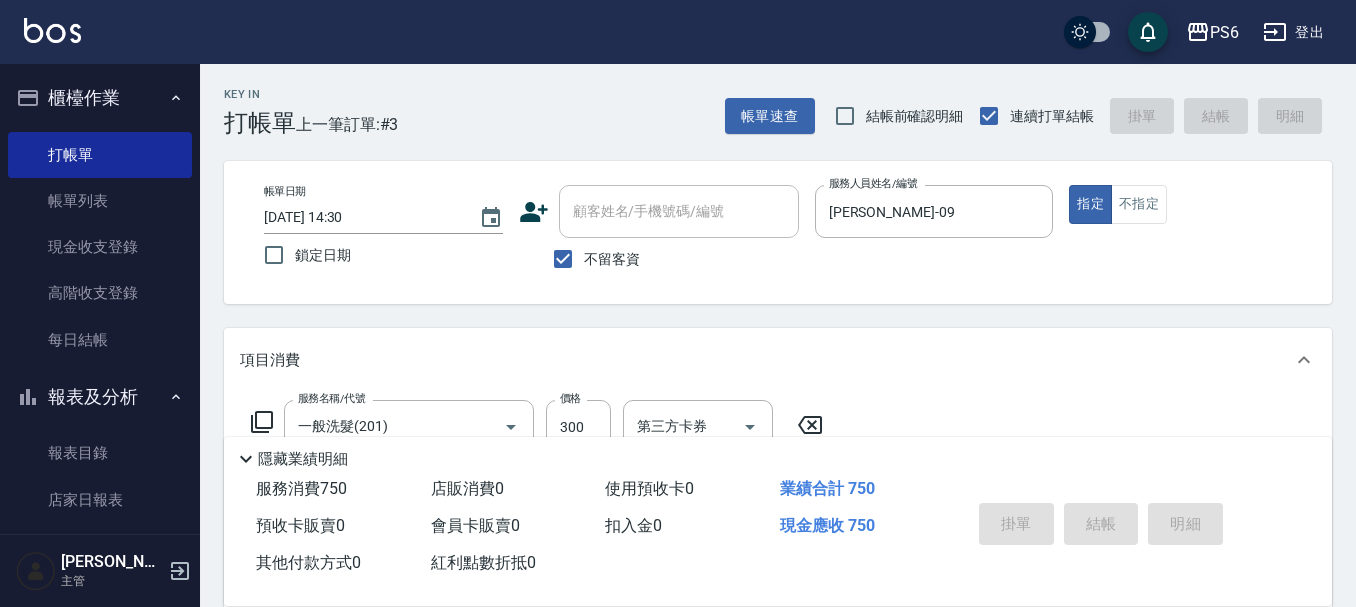 type 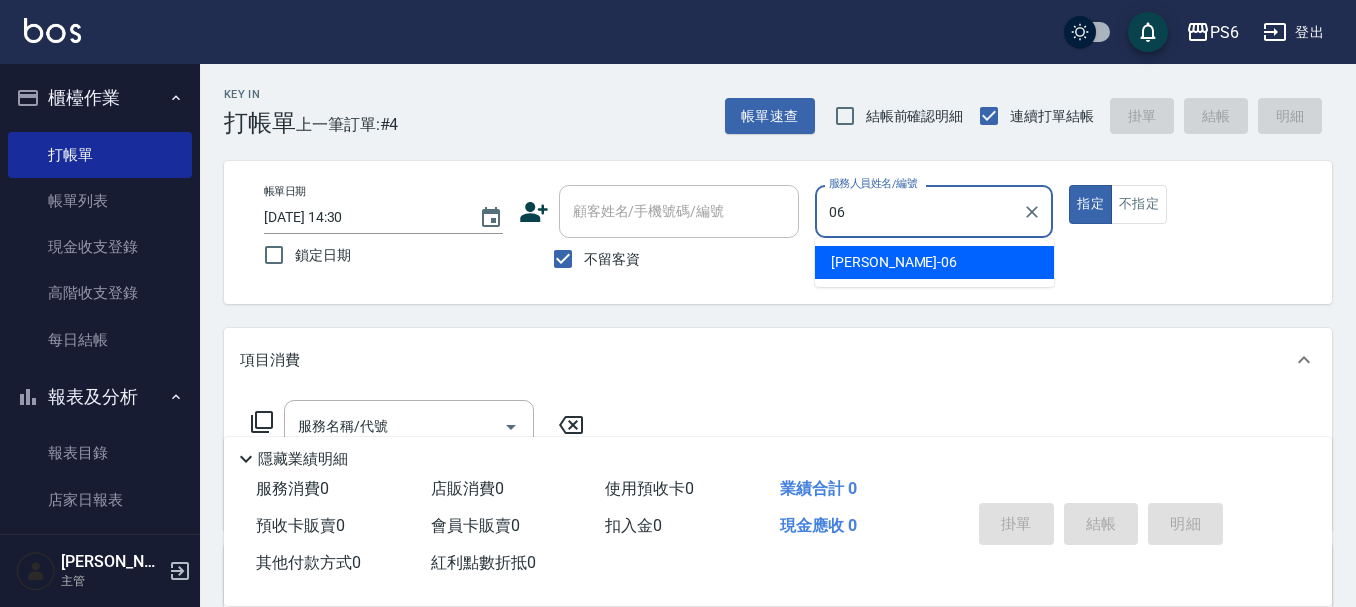 type on "[PERSON_NAME]-06" 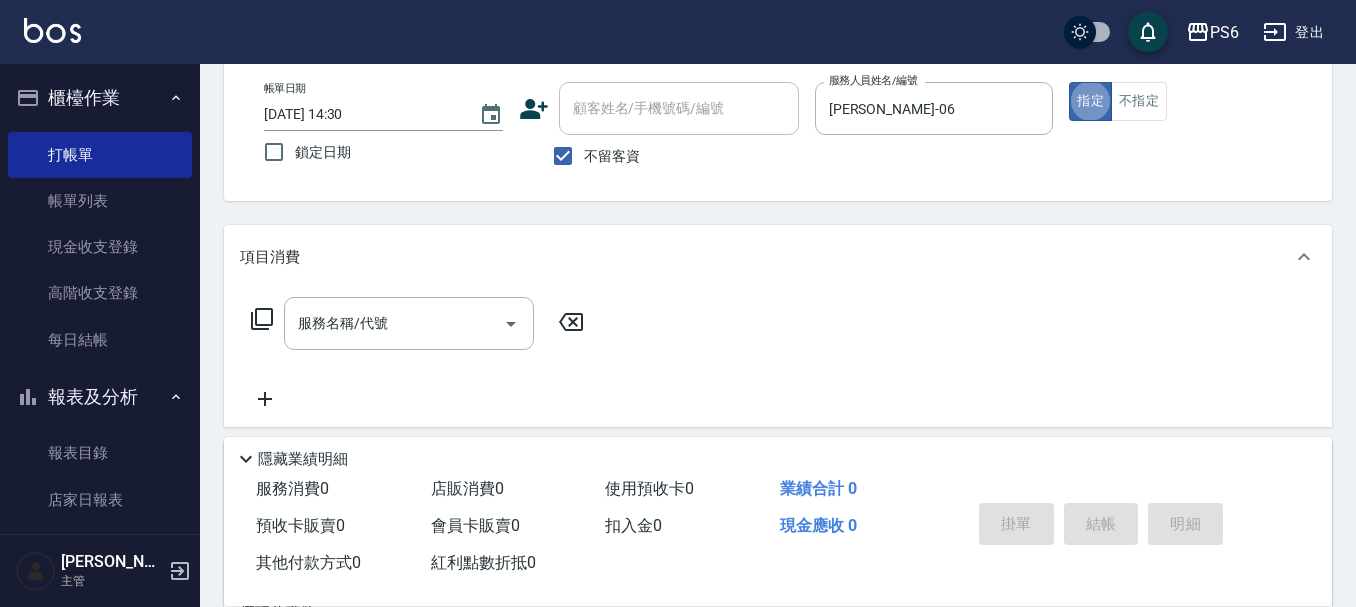 scroll, scrollTop: 200, scrollLeft: 0, axis: vertical 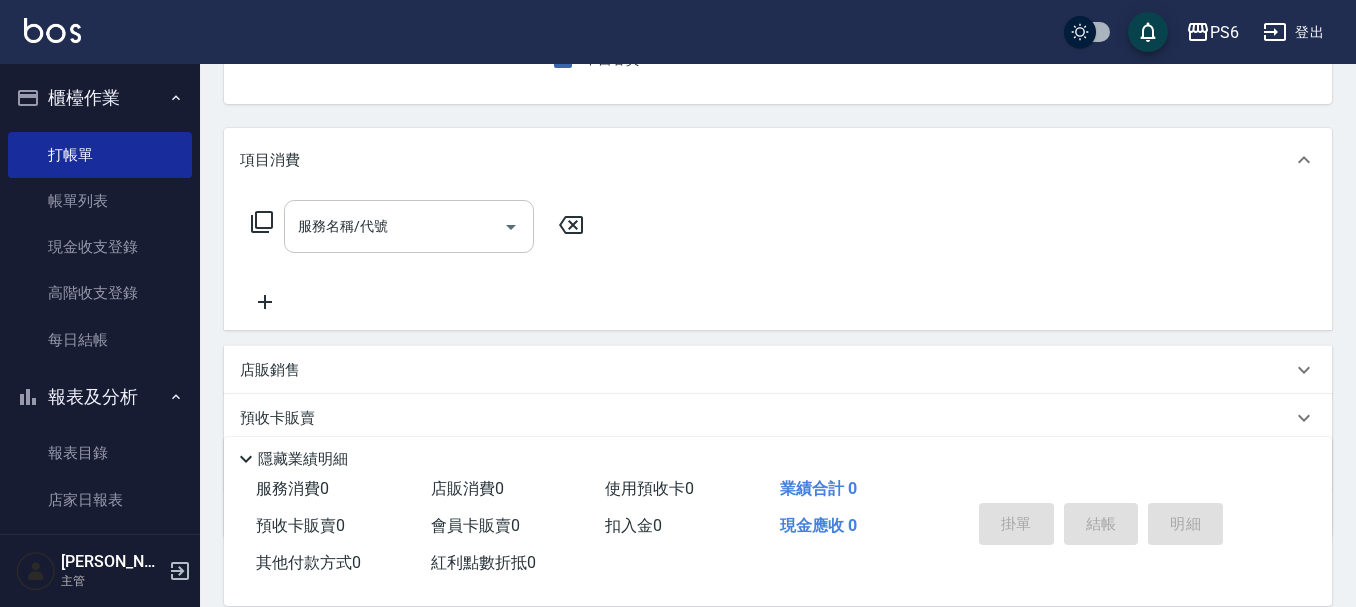 click on "服務名稱/代號" at bounding box center [394, 226] 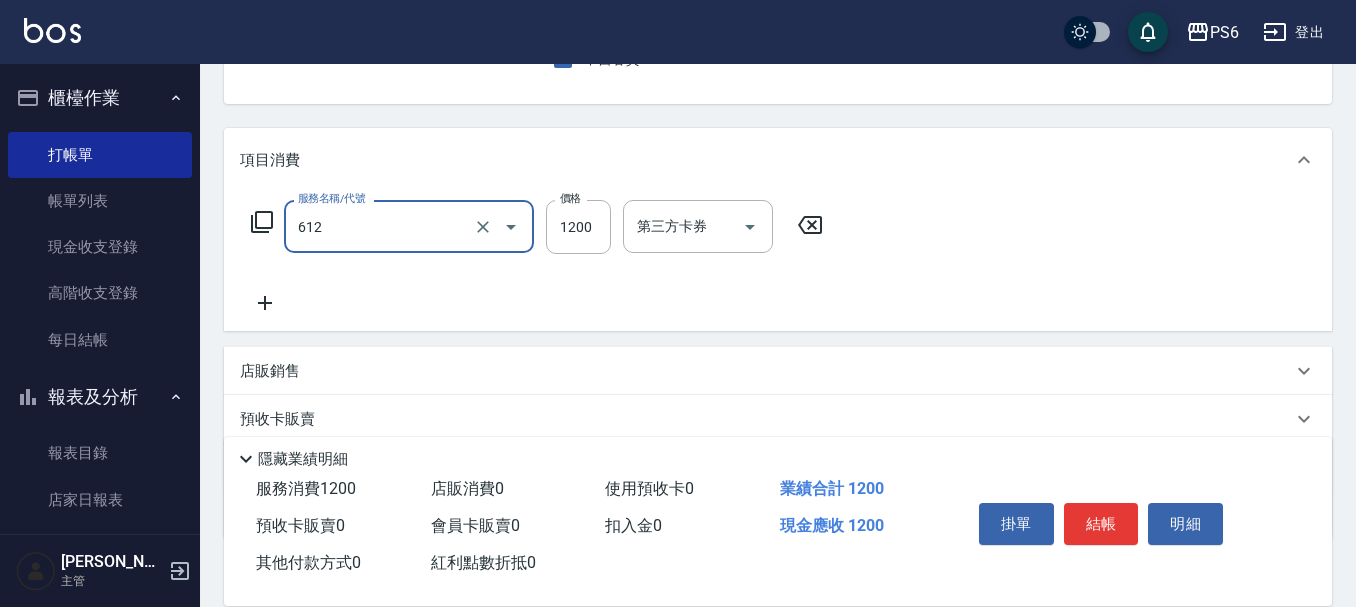 type on "二劑式護髮(M)(612)" 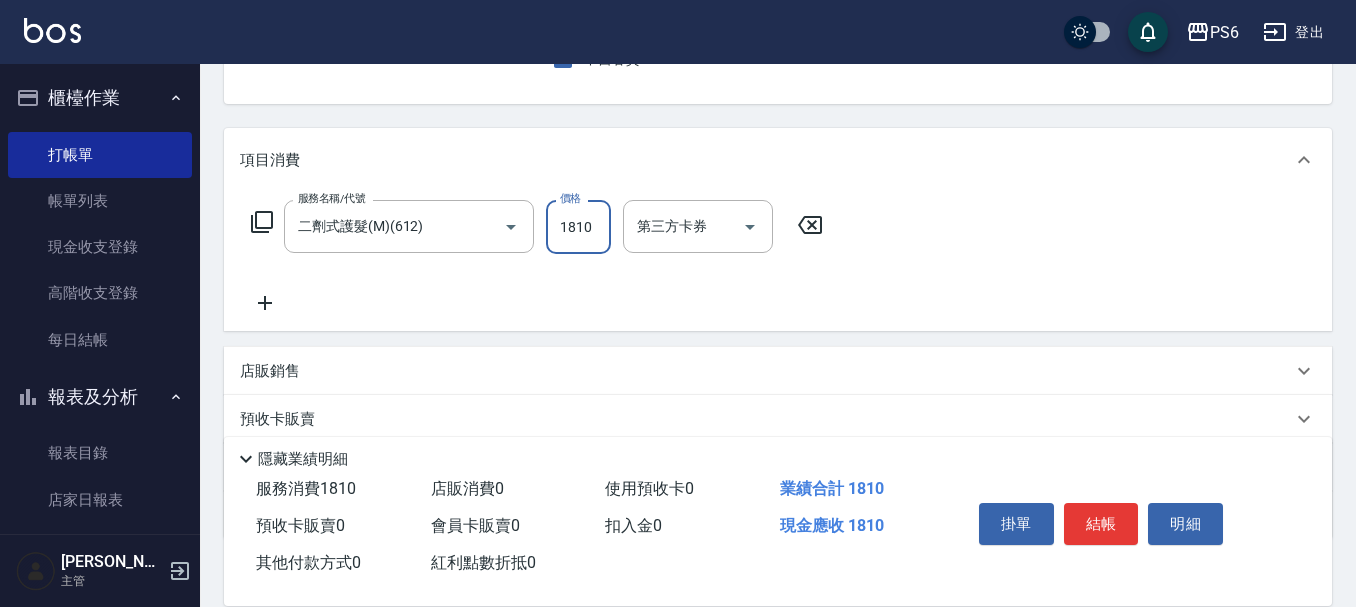scroll, scrollTop: 0, scrollLeft: 0, axis: both 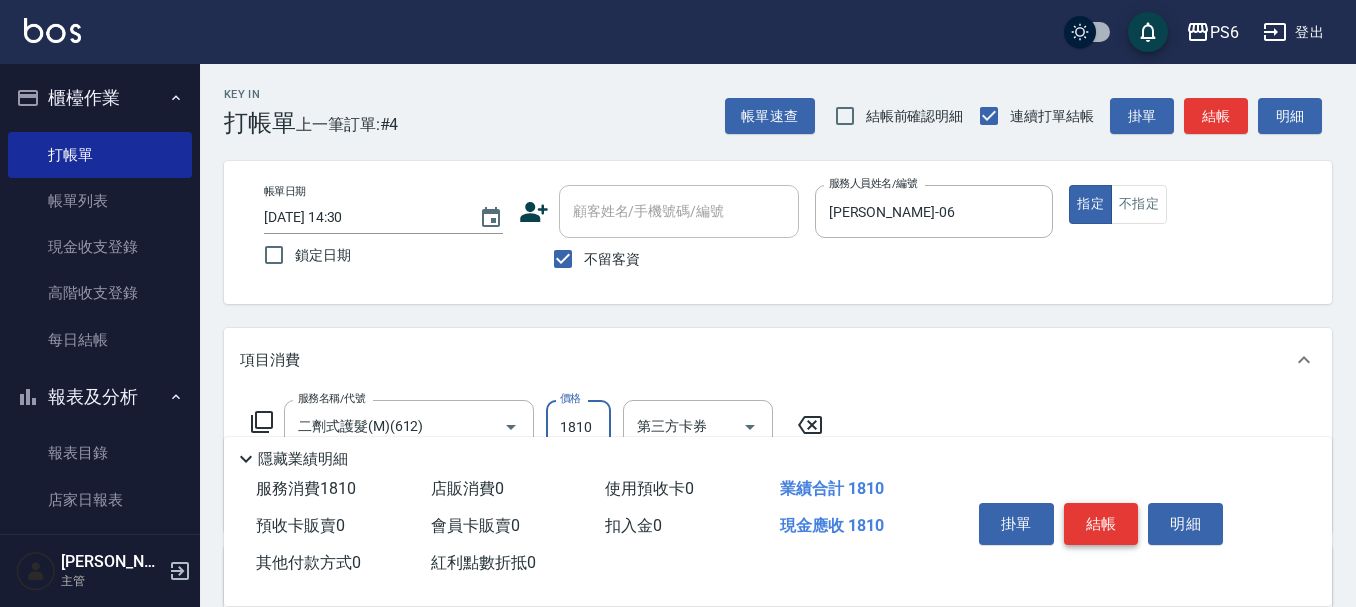 type on "1810" 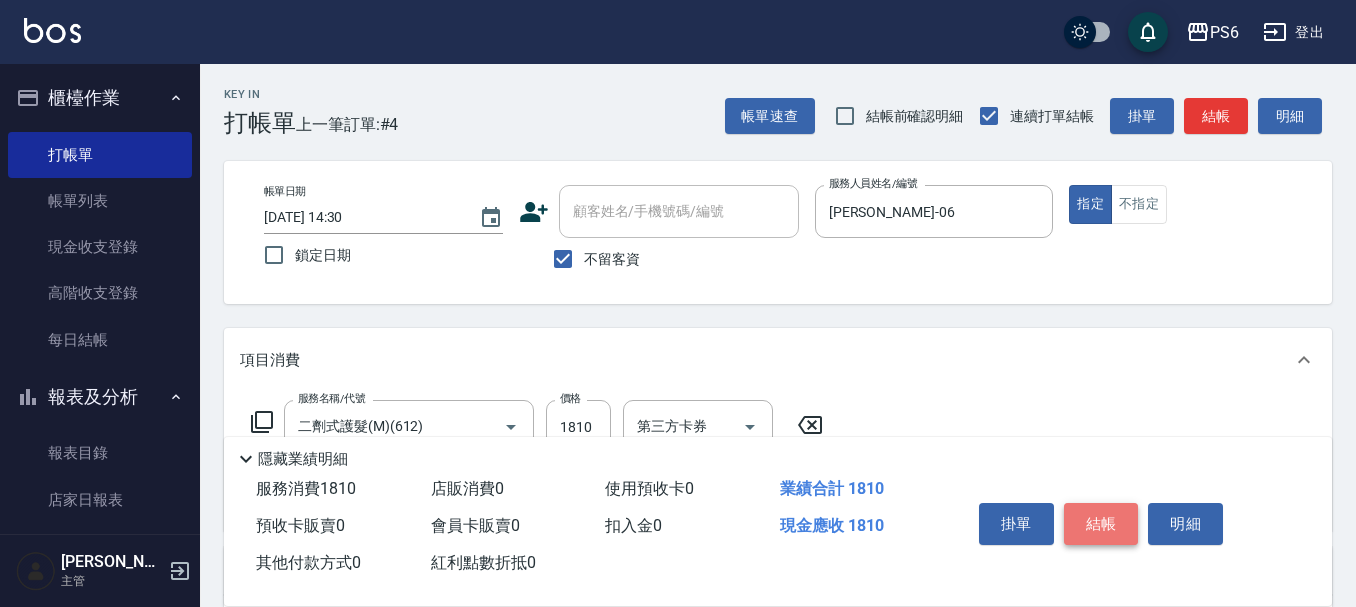 drag, startPoint x: 1093, startPoint y: 506, endPoint x: 1365, endPoint y: 313, distance: 333.5161 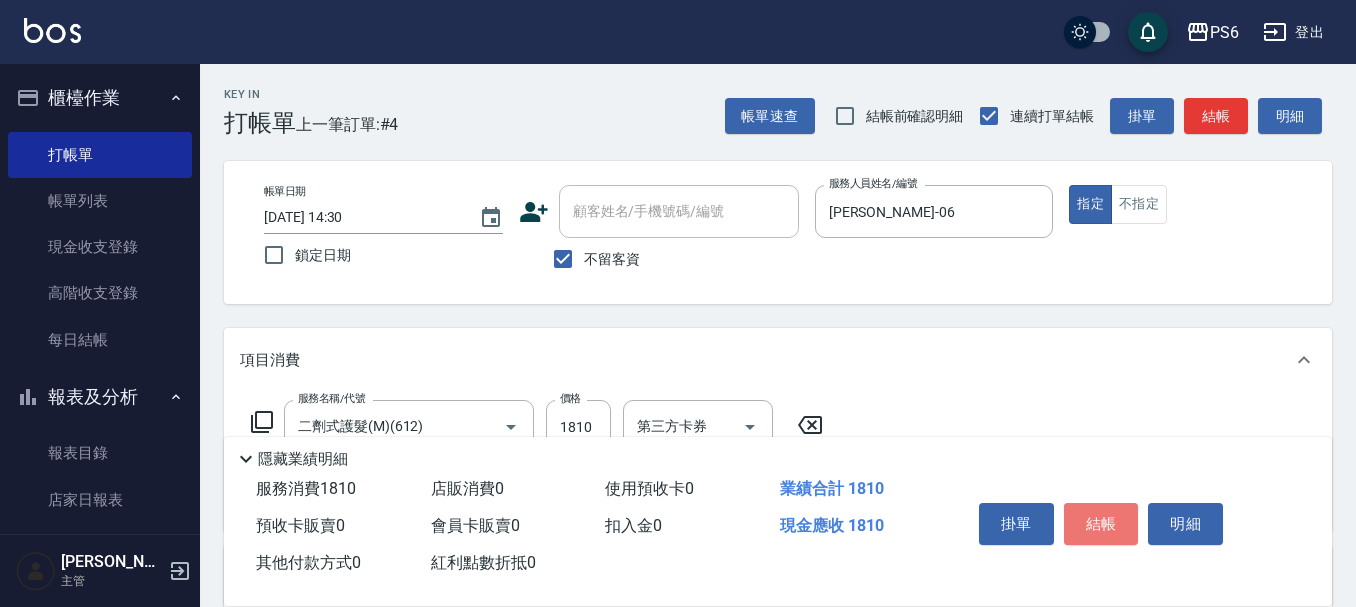 click on "結帳" at bounding box center [1101, 524] 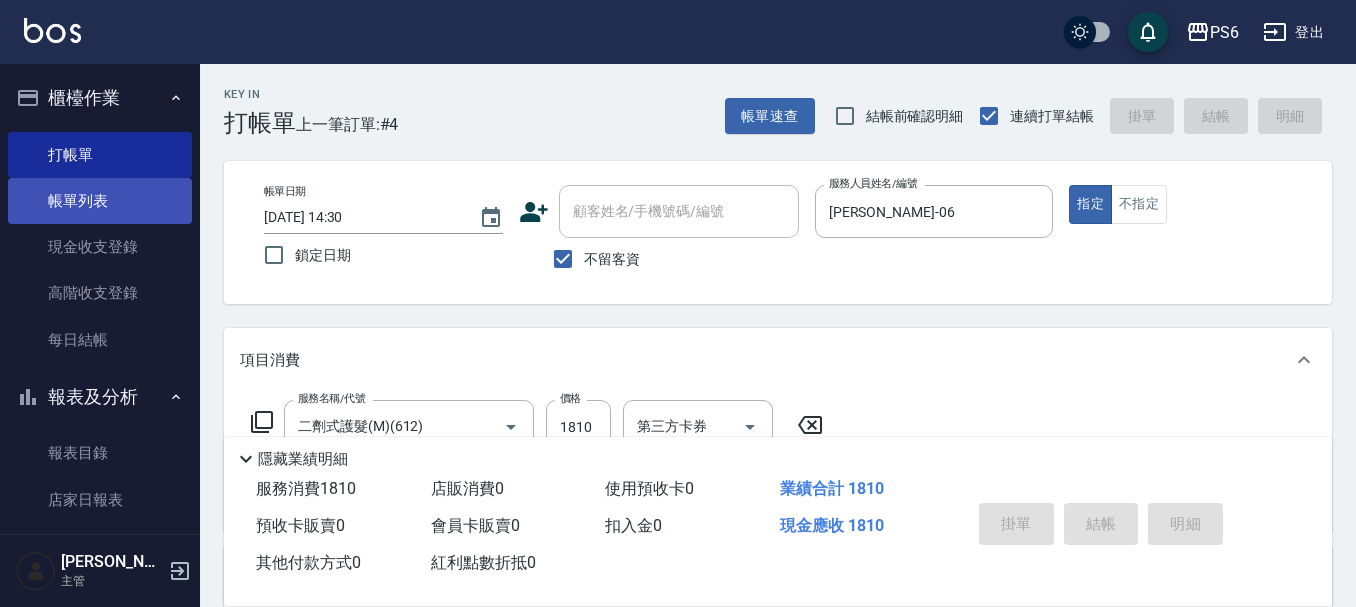 type 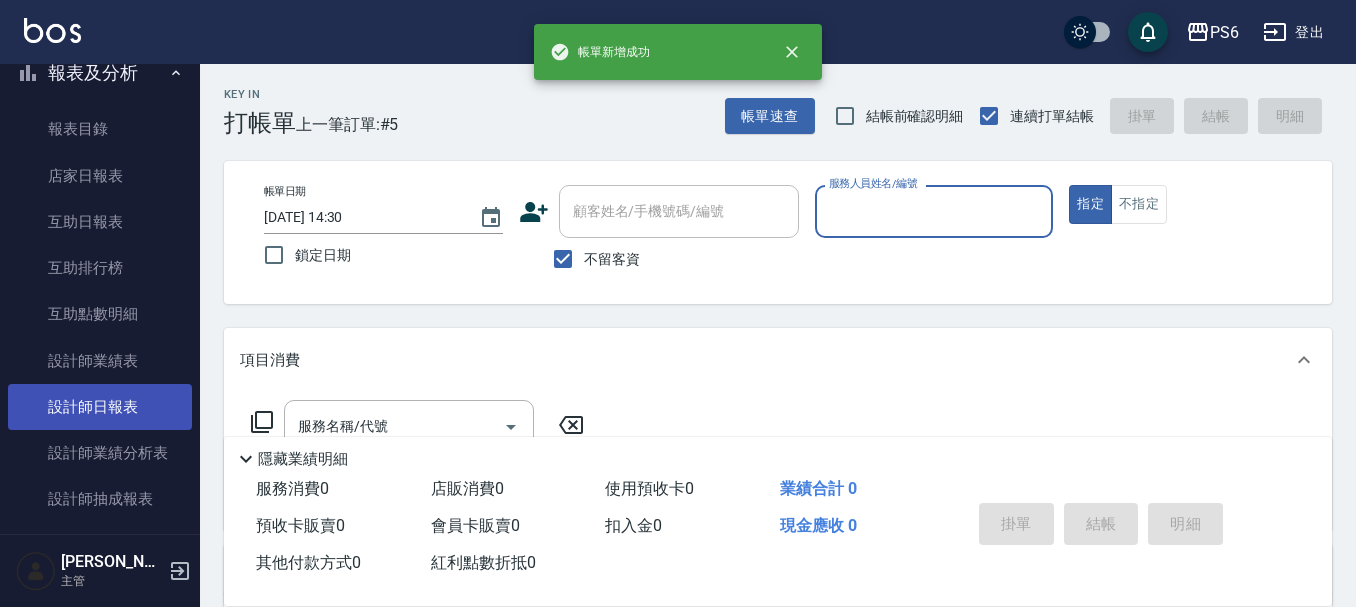scroll, scrollTop: 400, scrollLeft: 0, axis: vertical 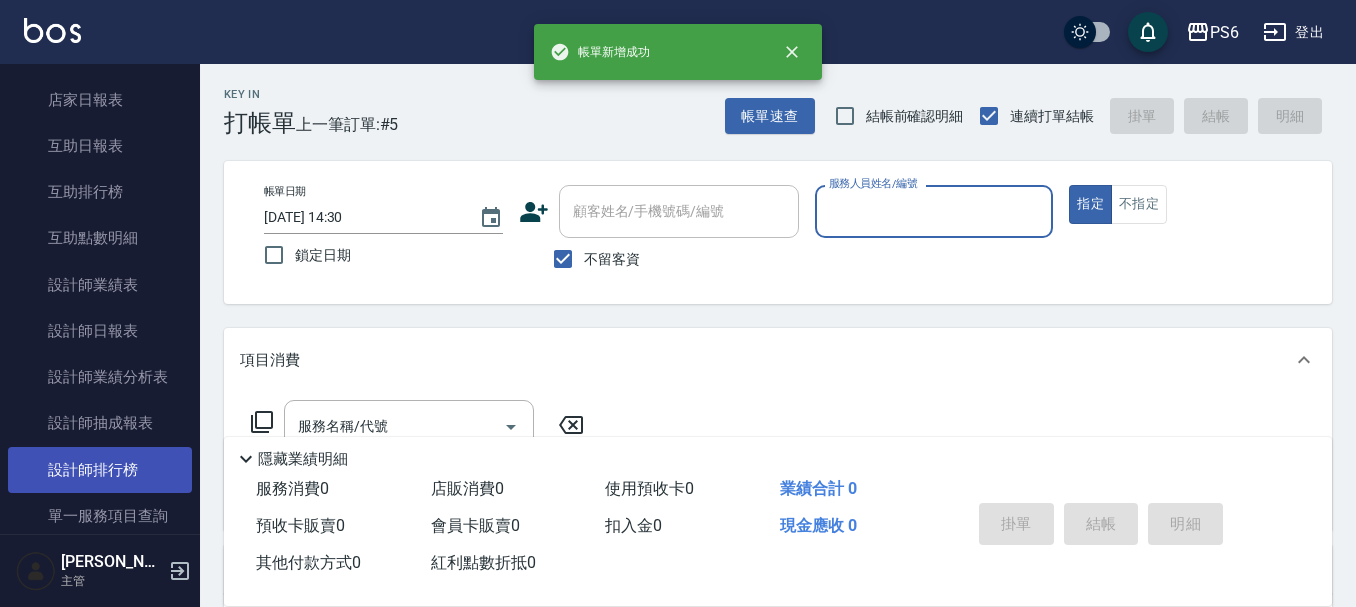 click on "設計師排行榜" at bounding box center (100, 470) 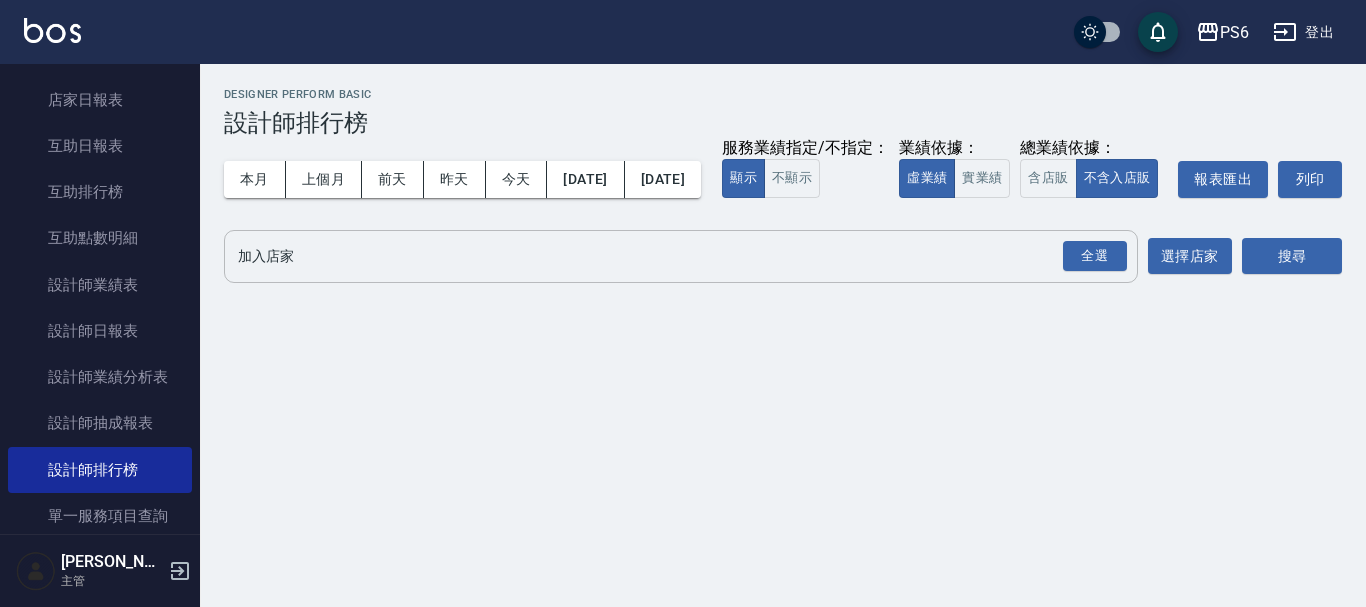 click on "全選" at bounding box center [1095, 256] 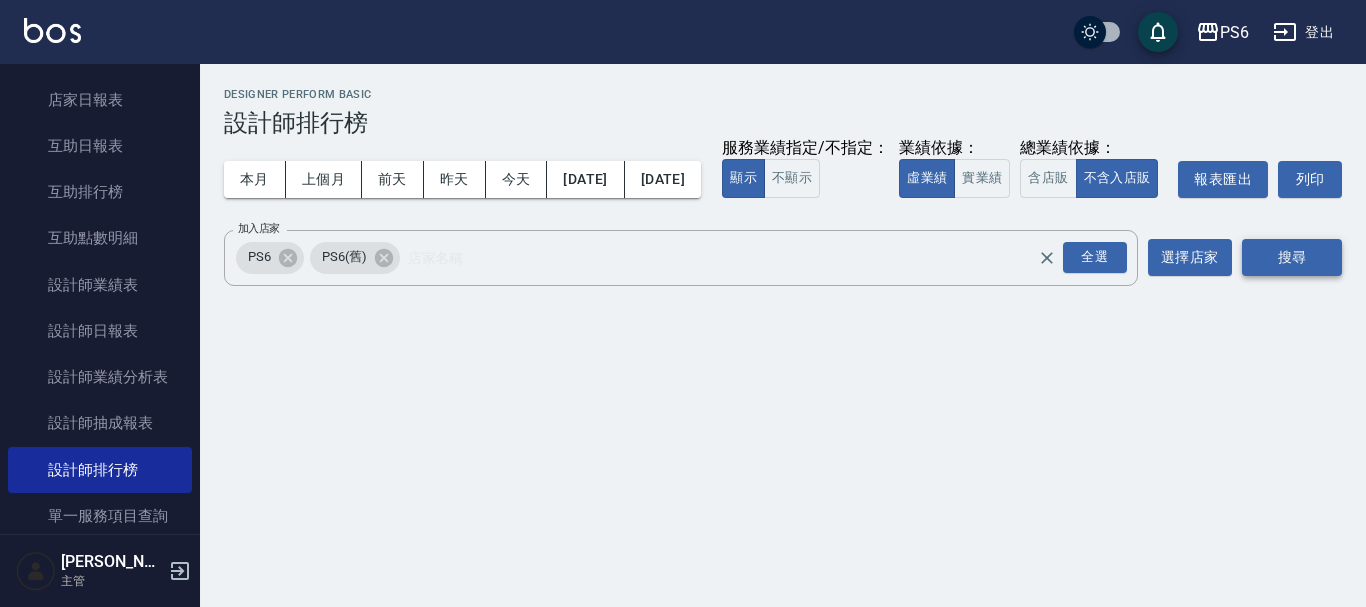 click on "搜尋" at bounding box center [1292, 257] 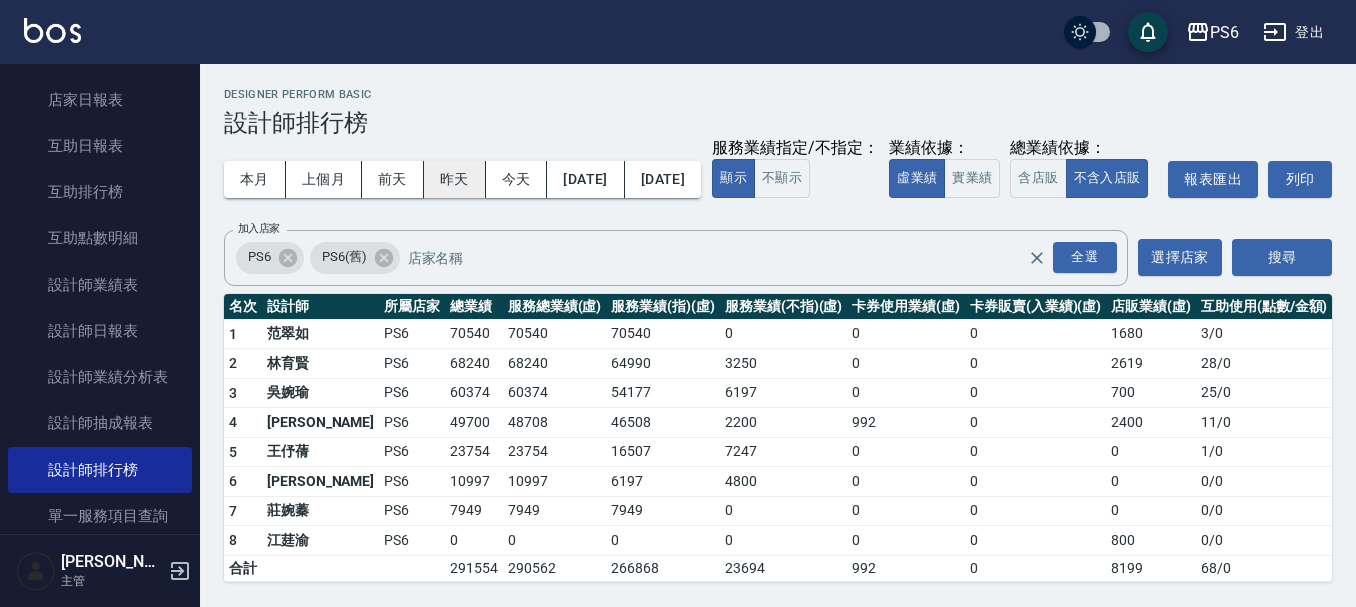 click on "昨天" at bounding box center [455, 179] 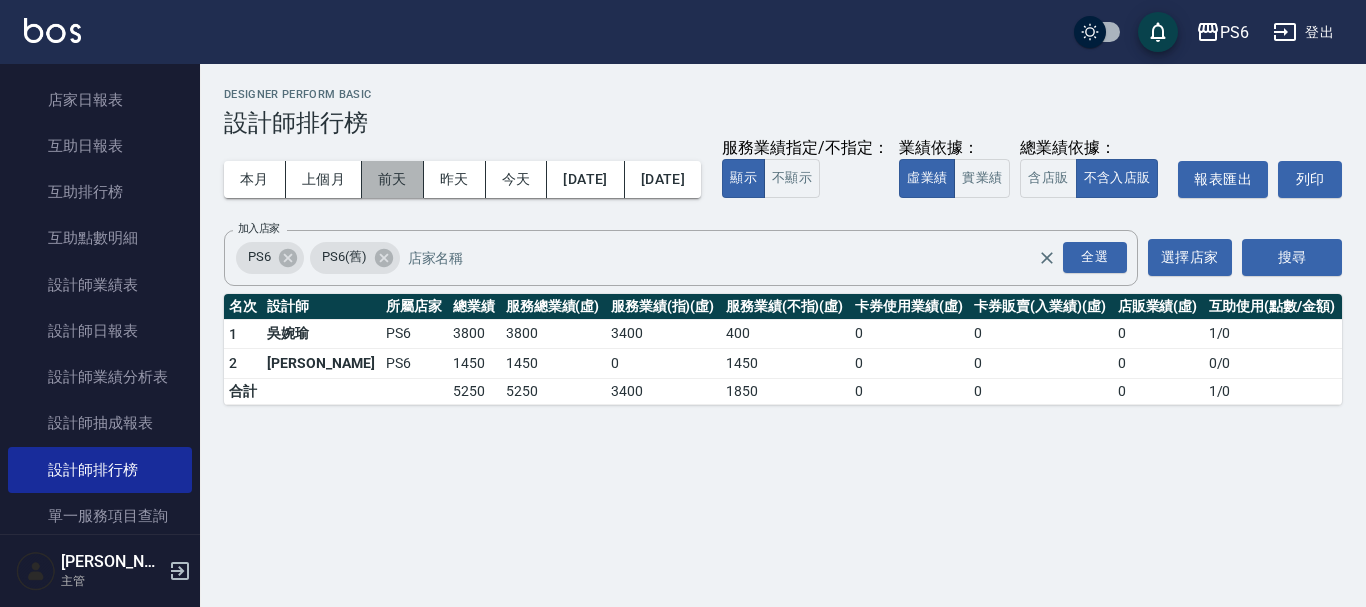 click on "前天" at bounding box center [393, 179] 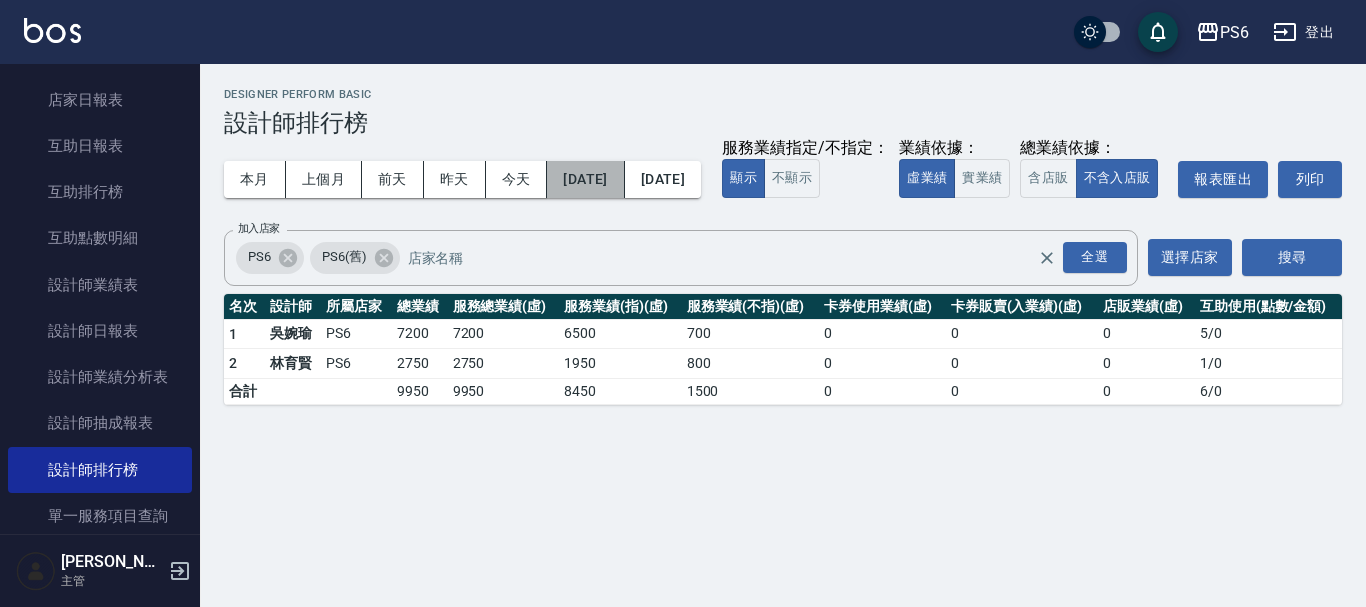 click on "[DATE]" at bounding box center [585, 179] 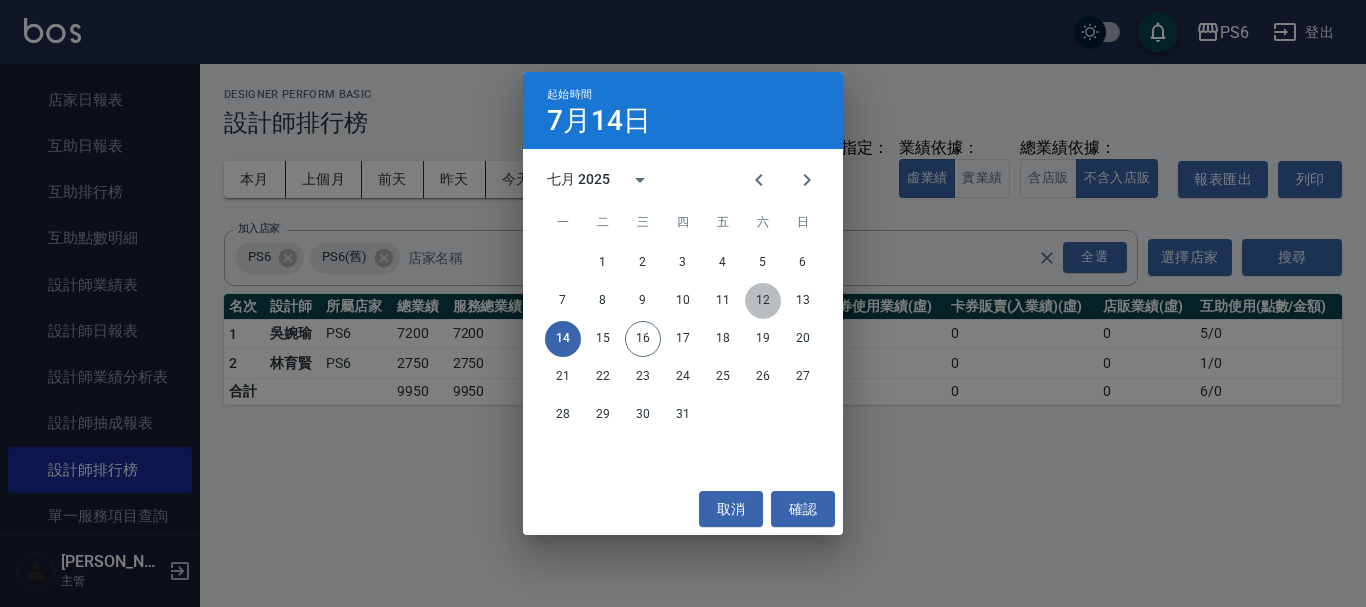 click on "12" at bounding box center [763, 301] 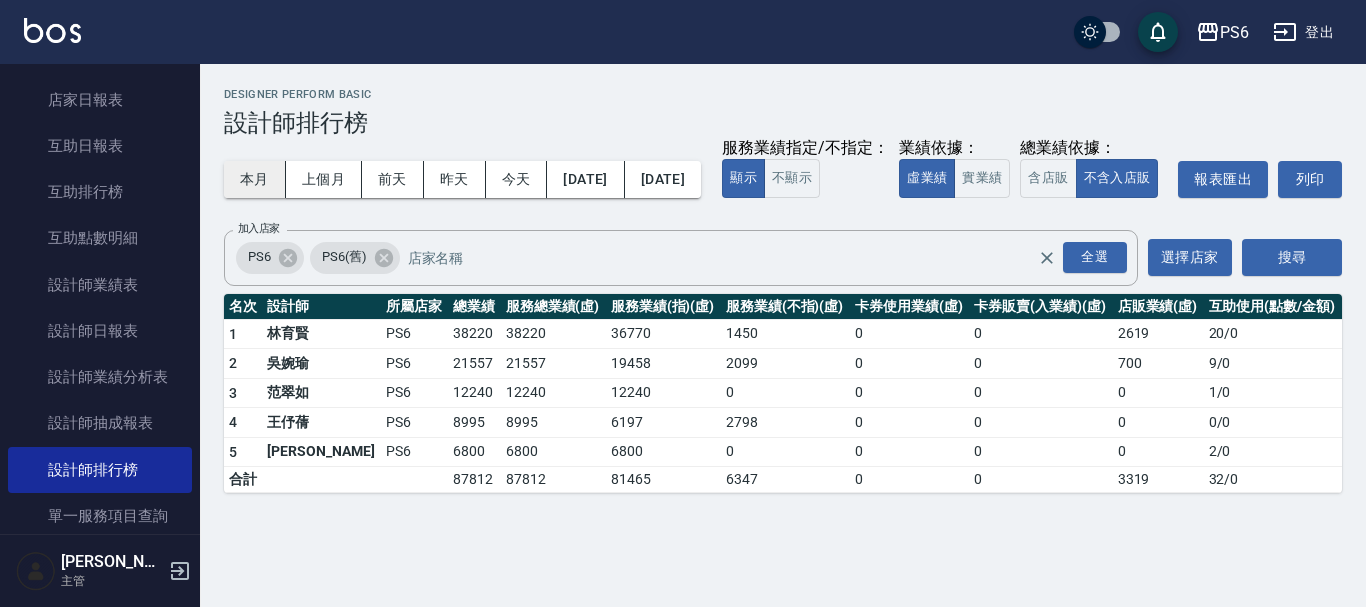 click on "本月" at bounding box center [255, 179] 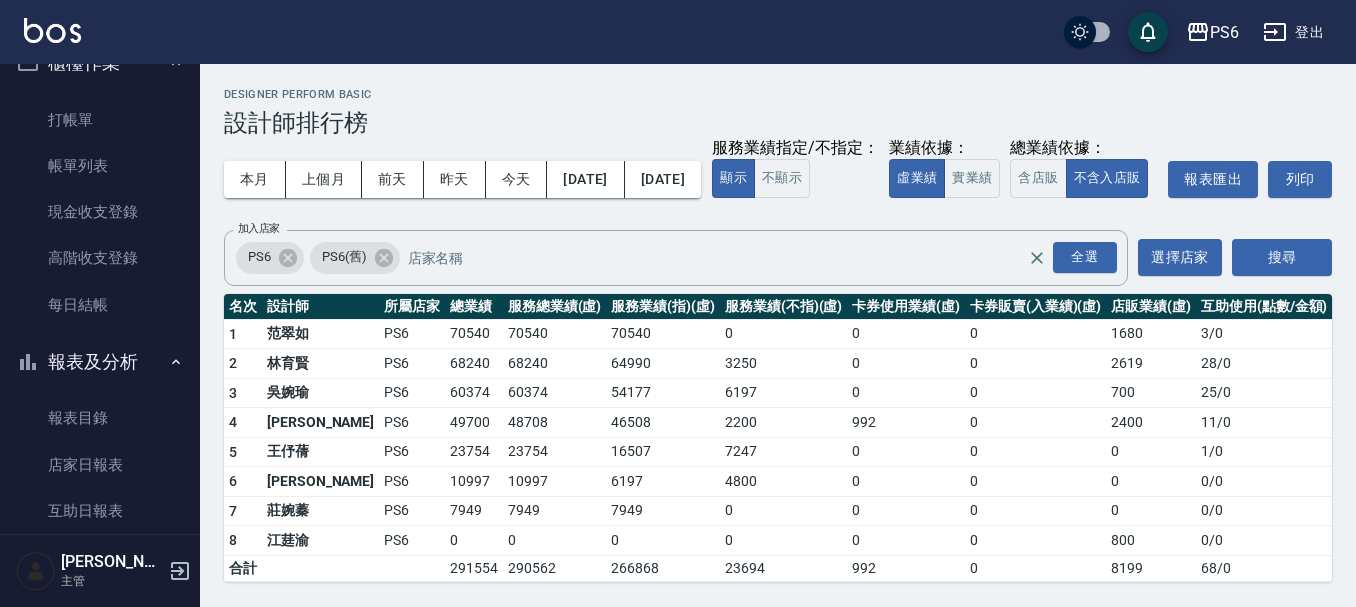 scroll, scrollTop: 0, scrollLeft: 0, axis: both 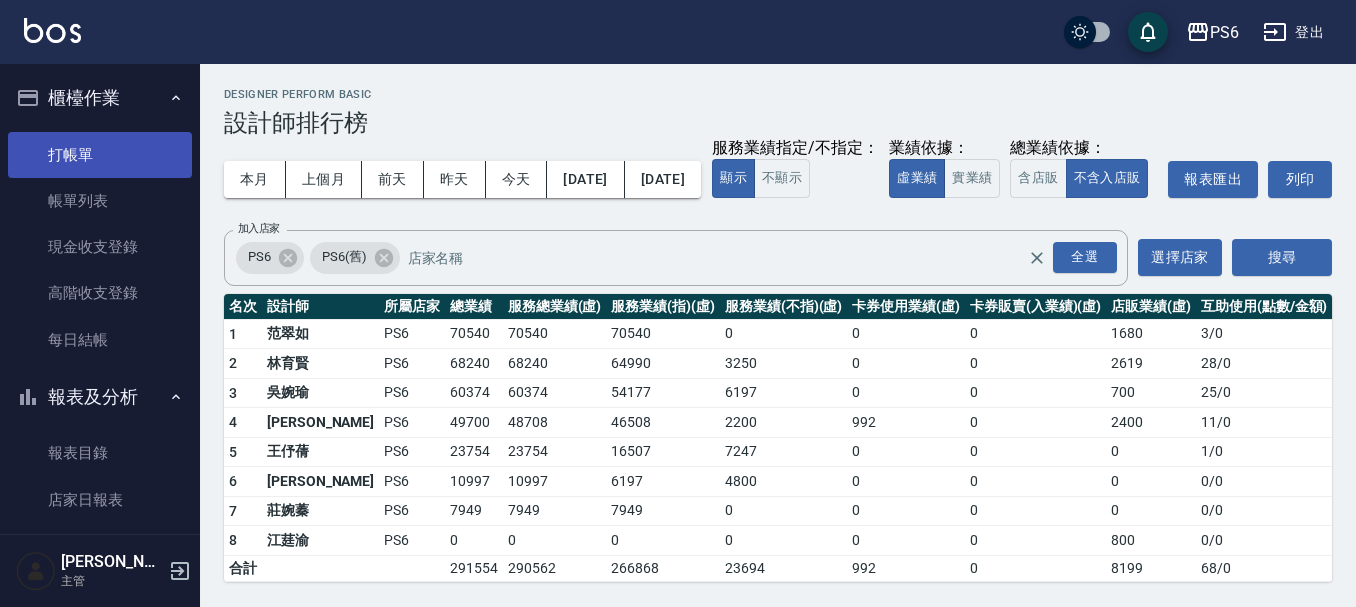 click on "打帳單" at bounding box center (100, 155) 